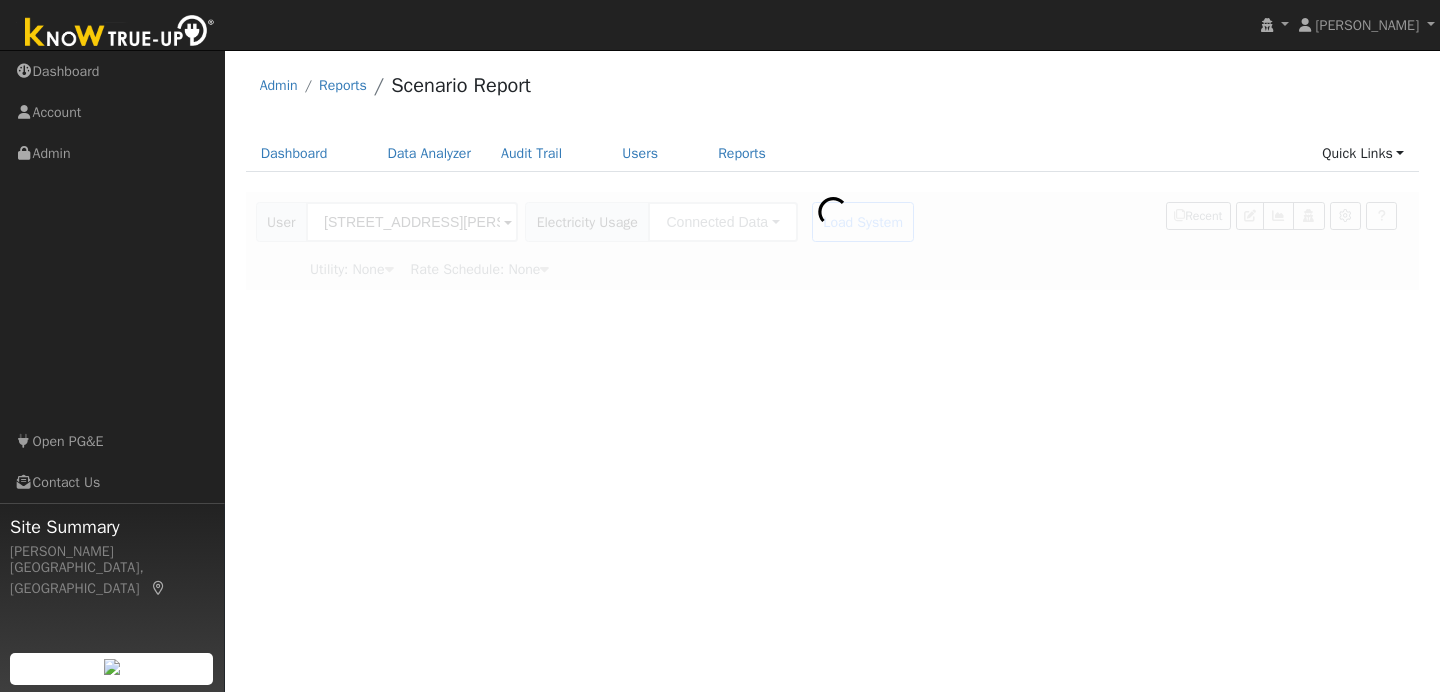 scroll, scrollTop: 0, scrollLeft: 0, axis: both 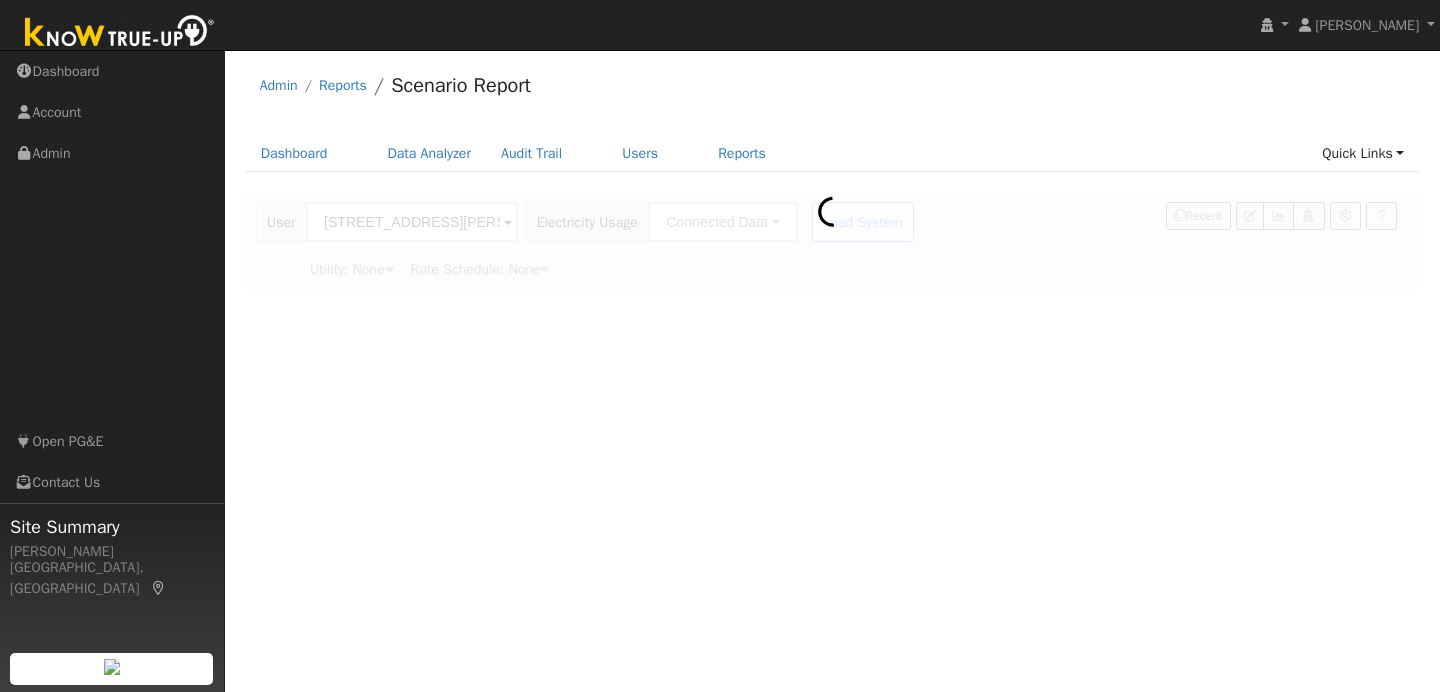 type on "Pacific Gas & Electric" 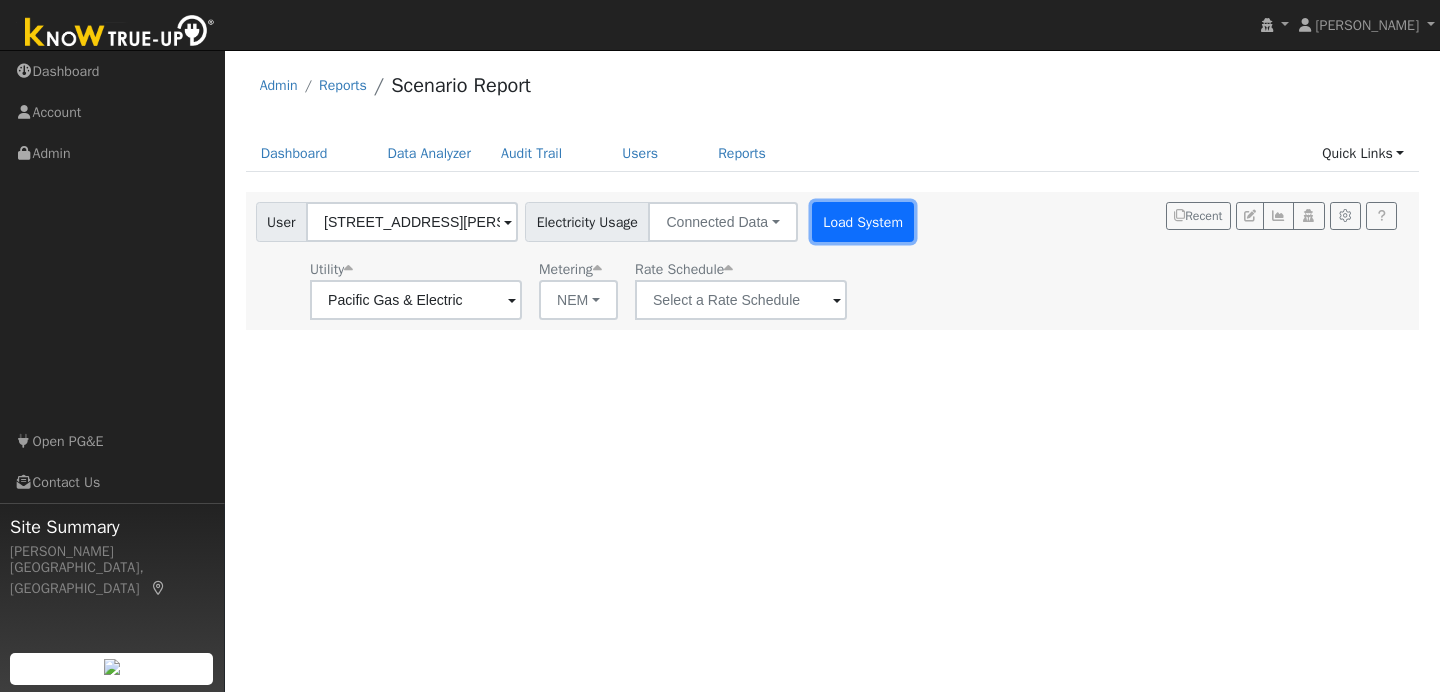click on "Load System" at bounding box center [863, 222] 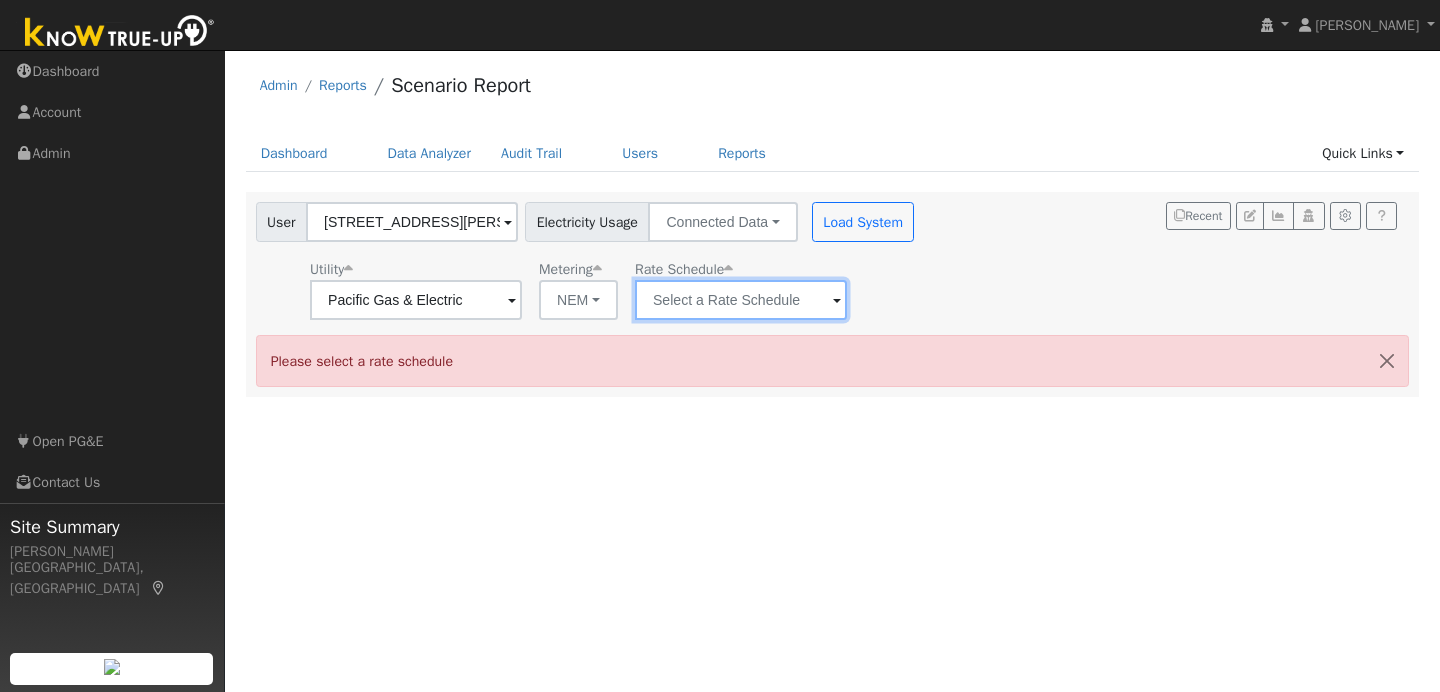 click at bounding box center [416, 300] 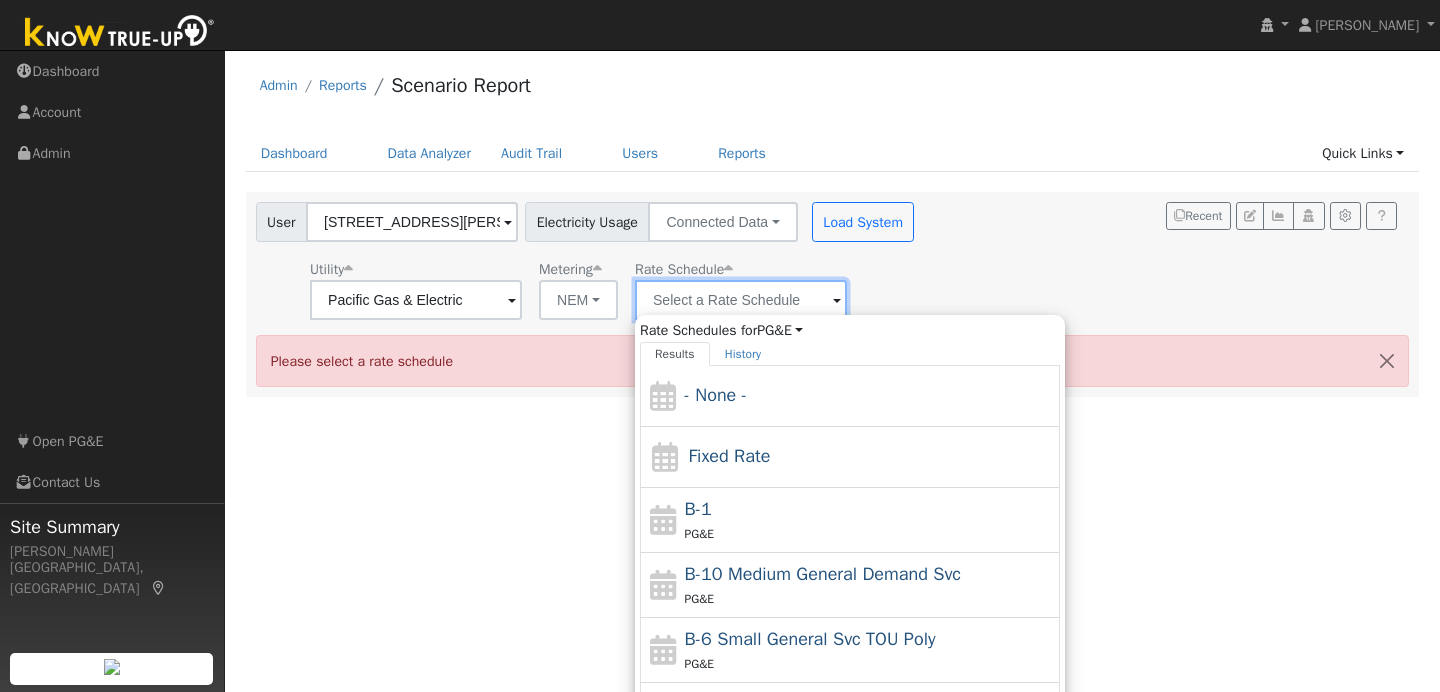 click at bounding box center [416, 300] 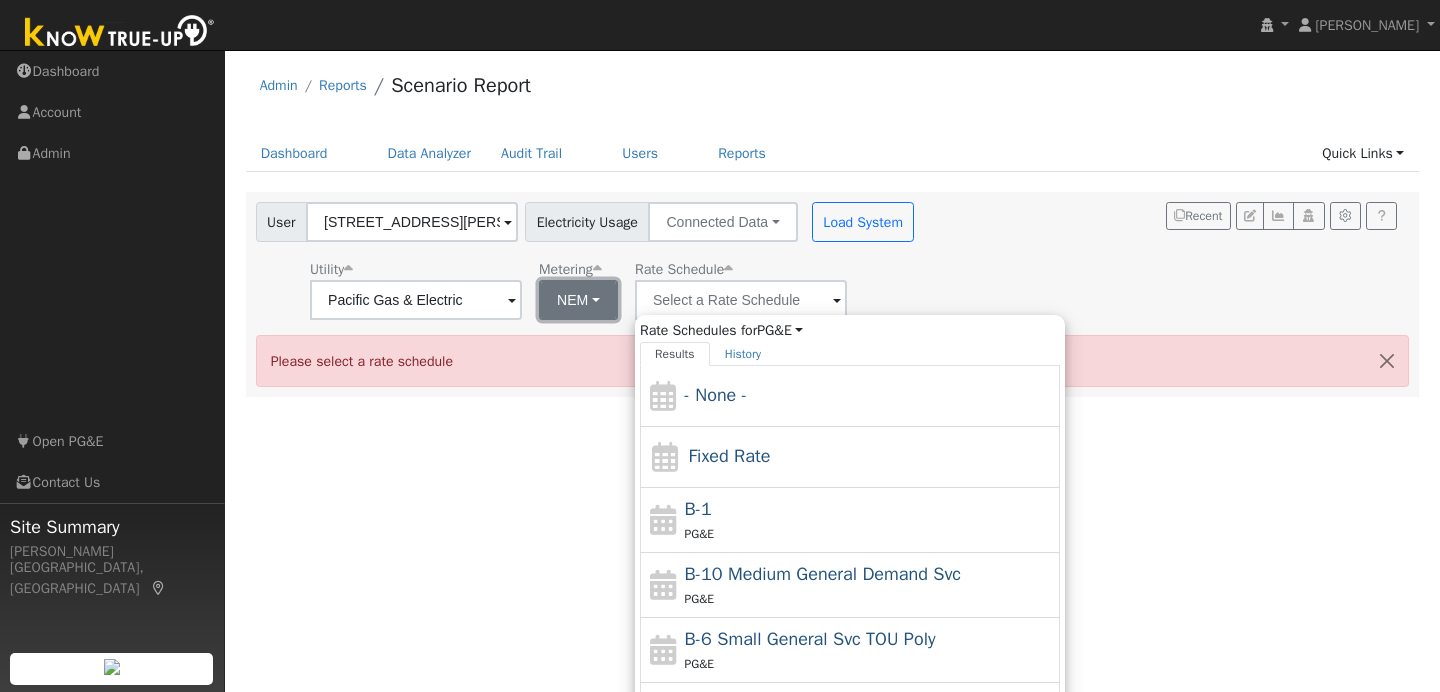 click on "NEM" at bounding box center [578, 300] 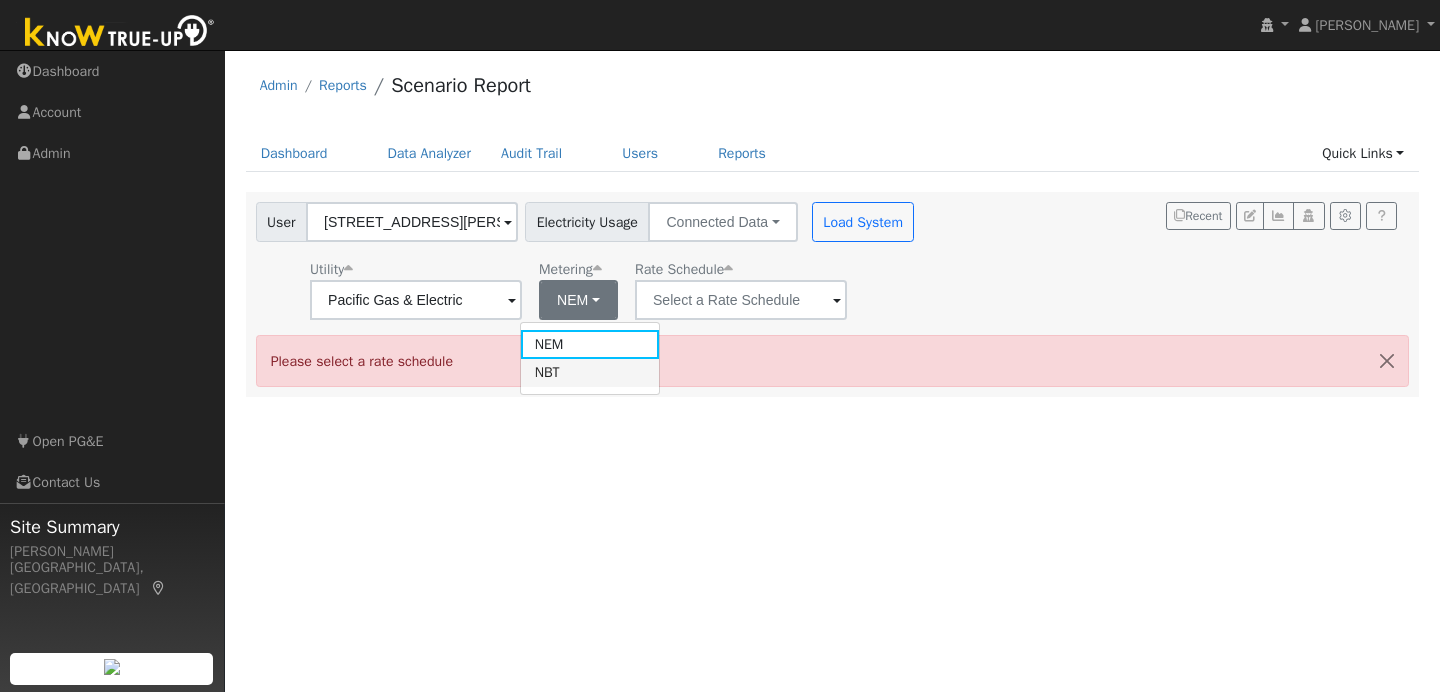 click on "NBT" at bounding box center [590, 373] 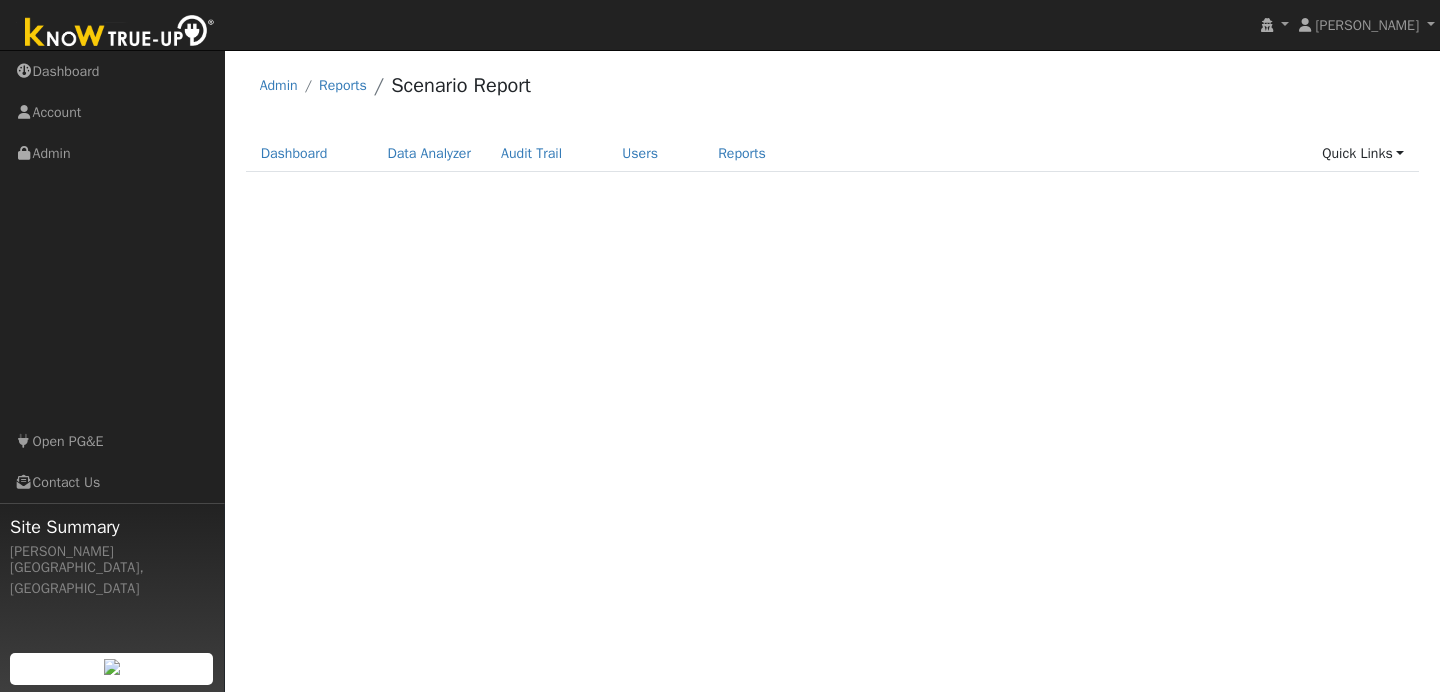 scroll, scrollTop: 0, scrollLeft: 0, axis: both 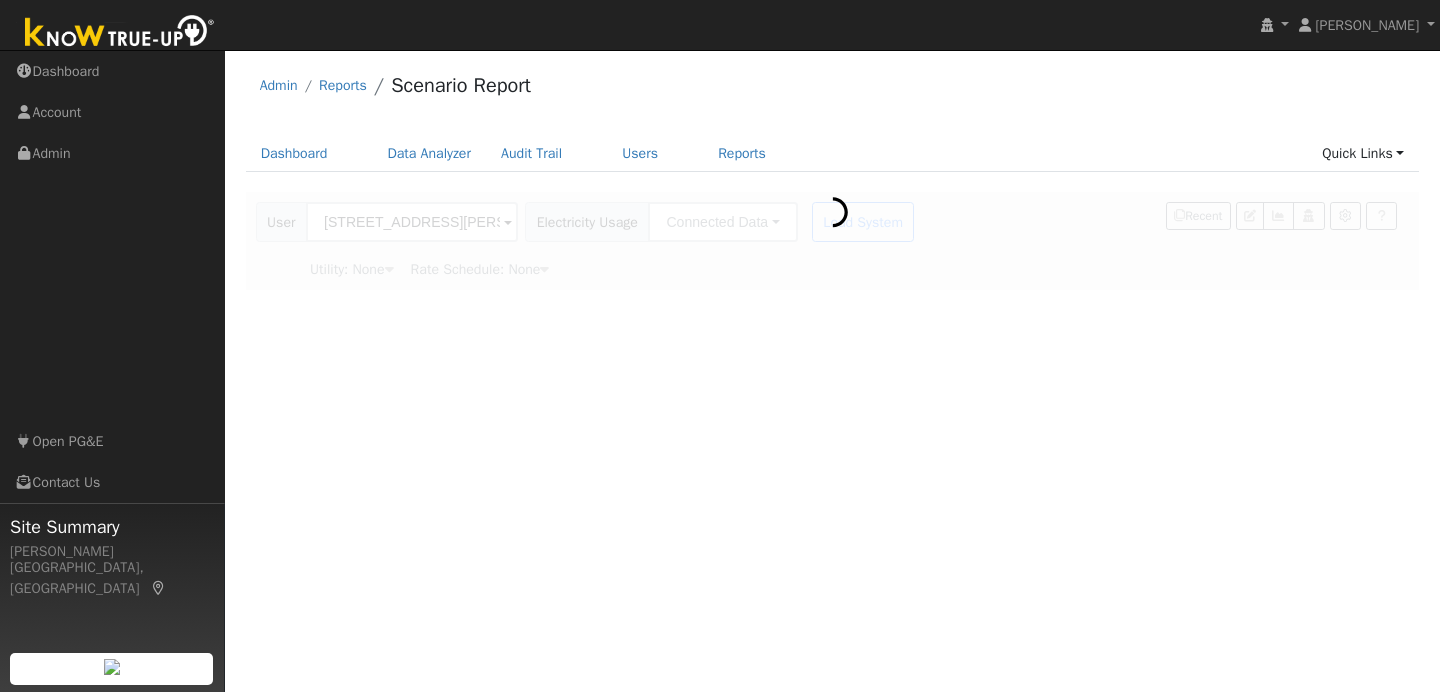 type on "Pacific Gas & Electric" 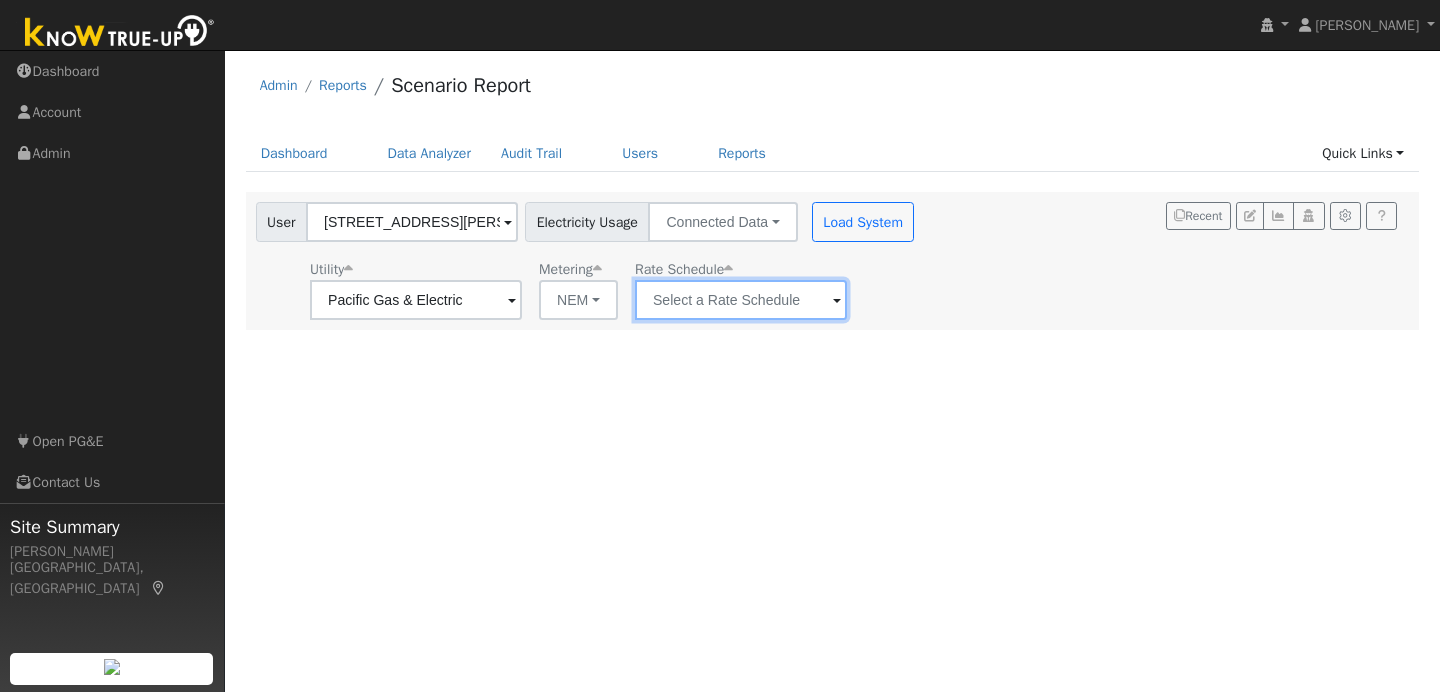 click at bounding box center [416, 300] 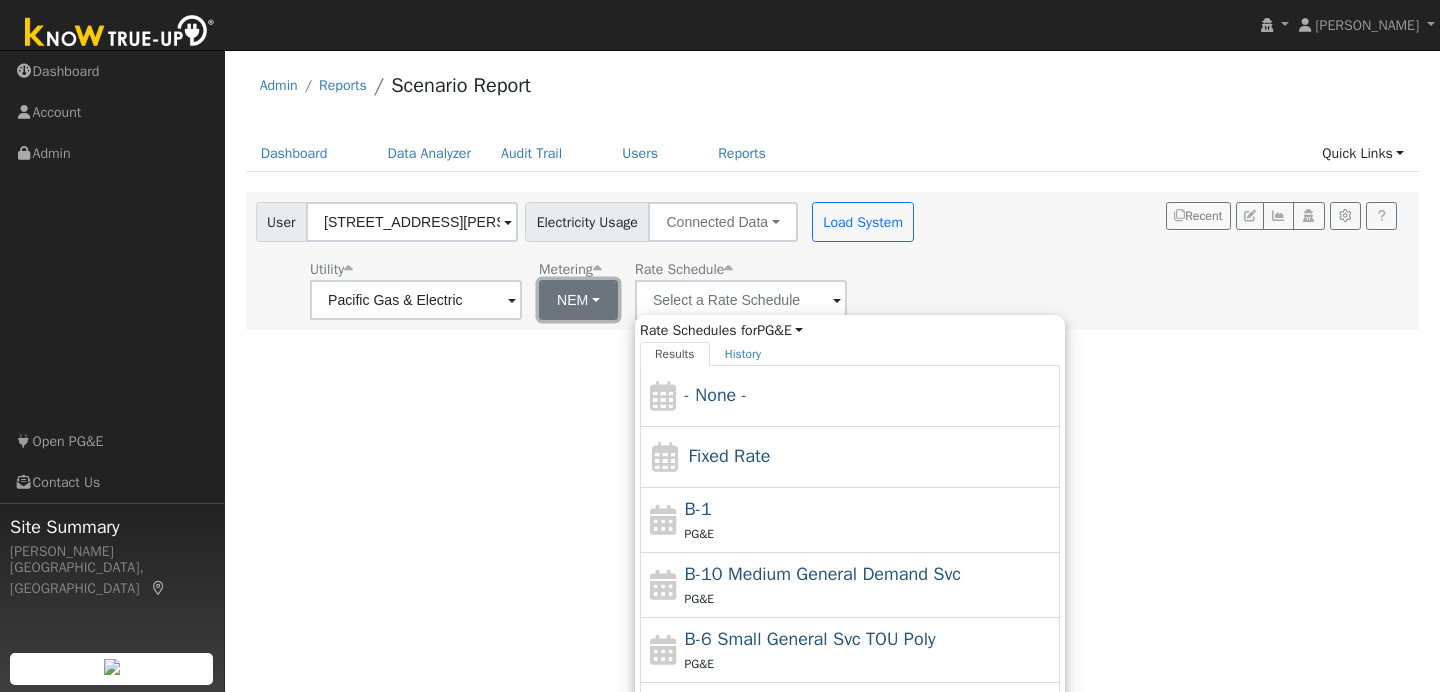 click on "NEM" at bounding box center (578, 300) 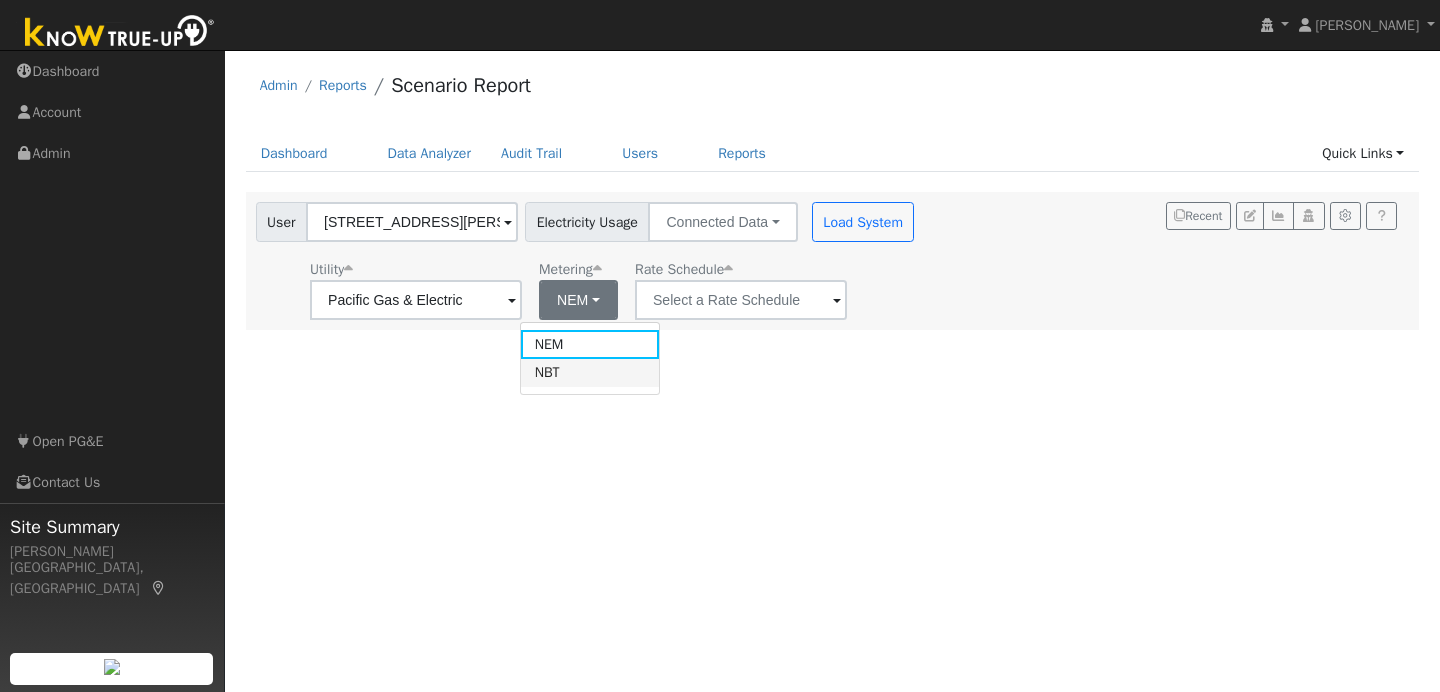 click on "NBT" at bounding box center [590, 373] 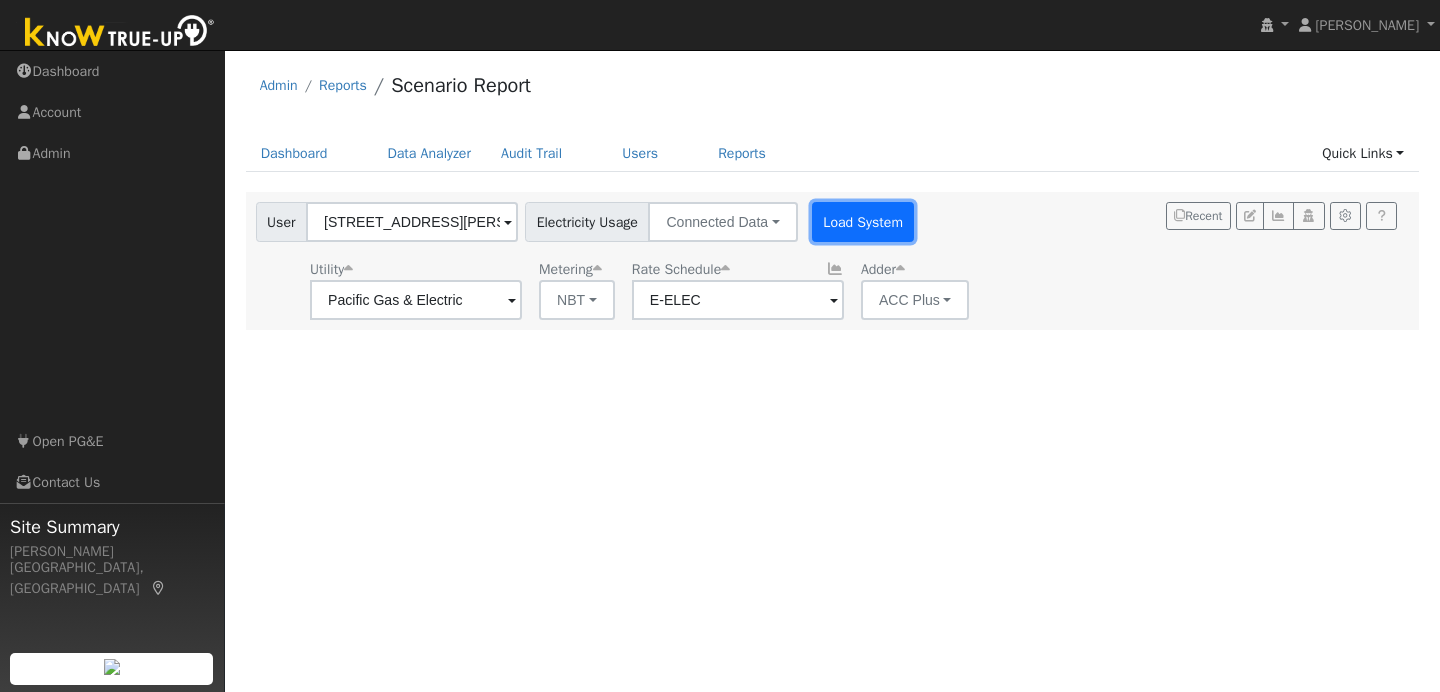 click on "Load System" at bounding box center [863, 222] 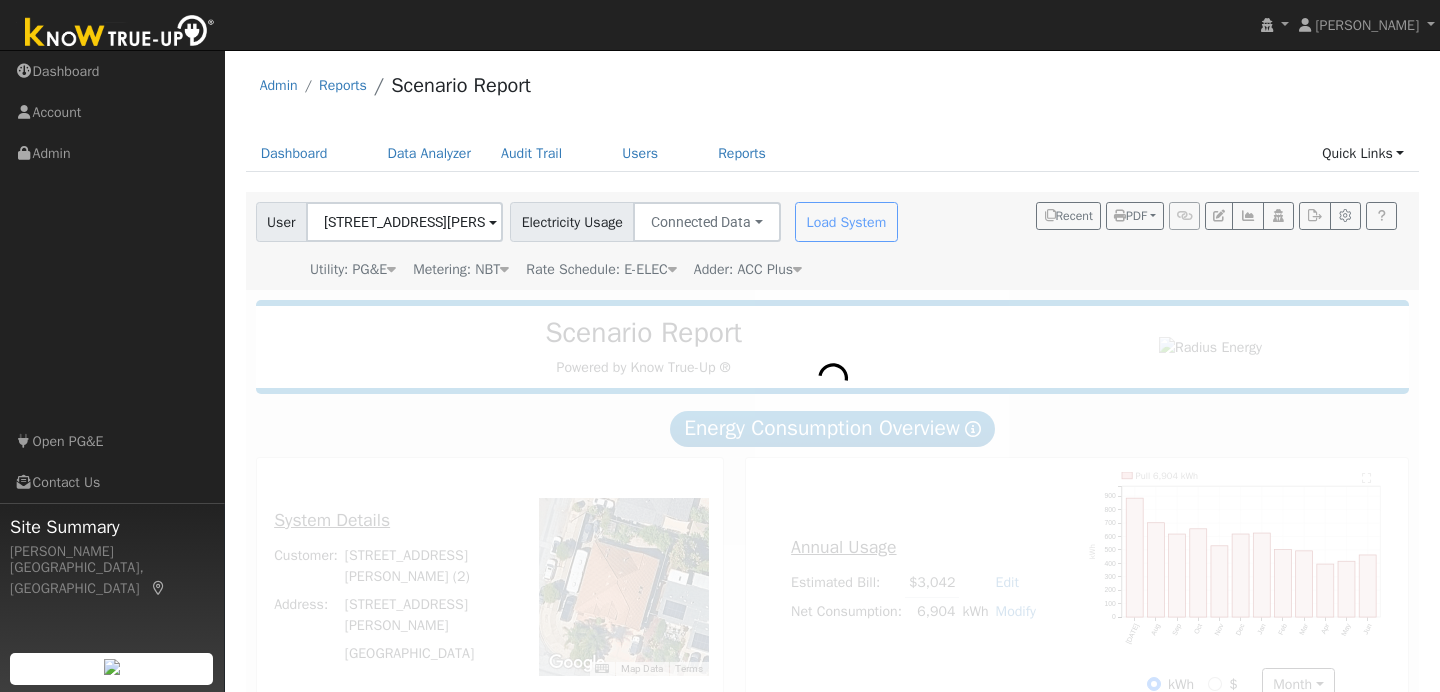 scroll, scrollTop: 52, scrollLeft: 0, axis: vertical 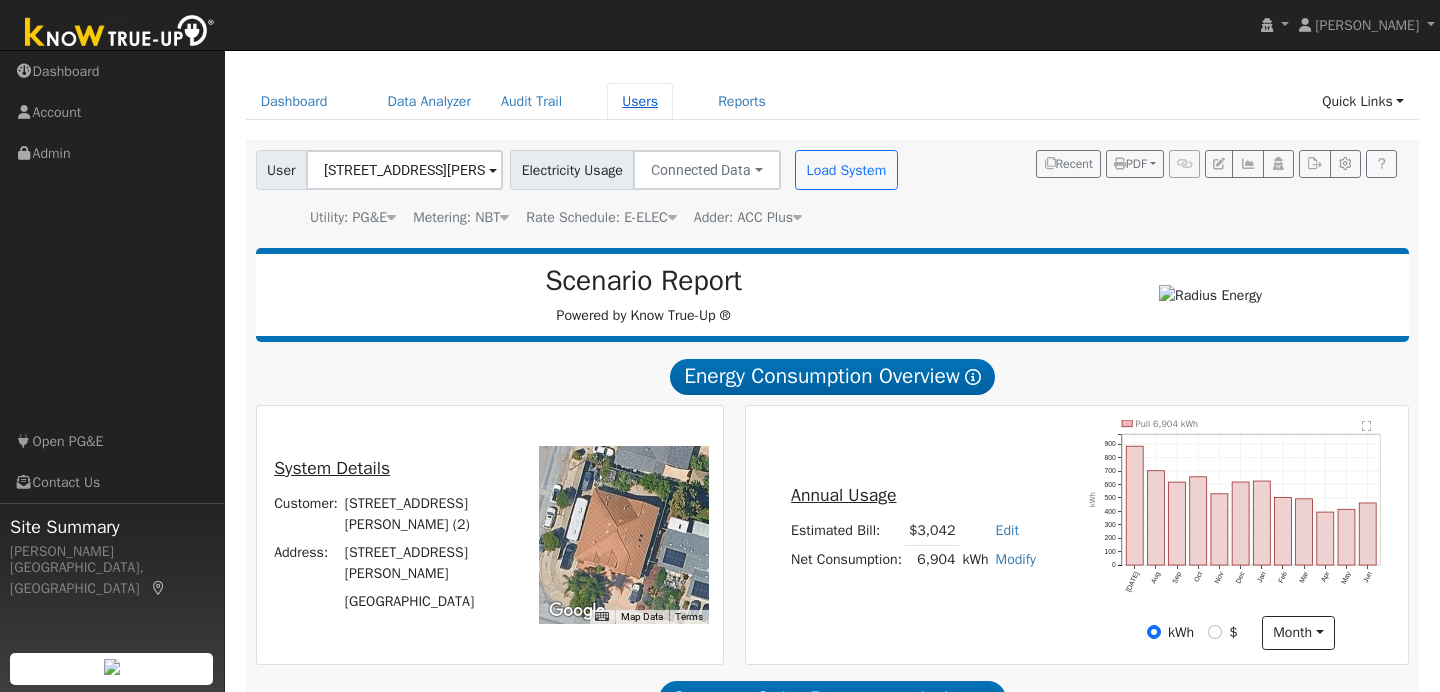 click on "Users" at bounding box center [640, 101] 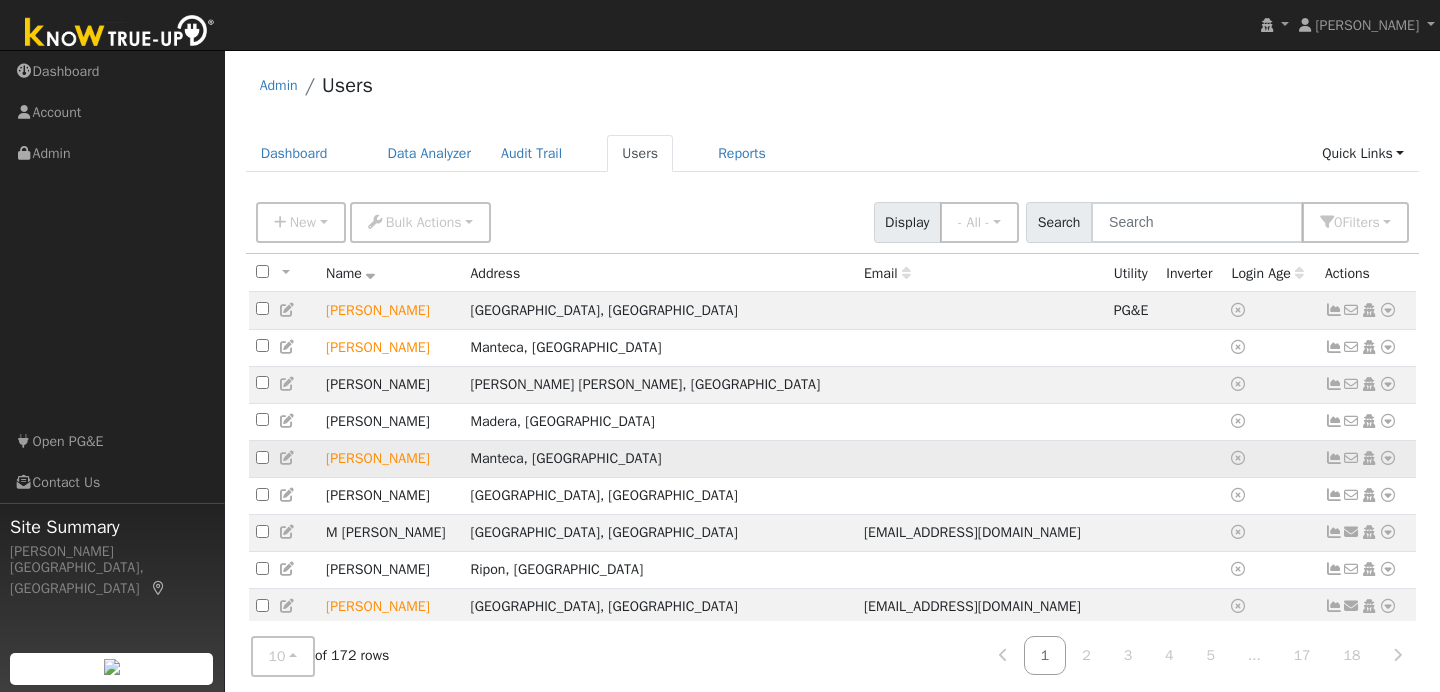 scroll, scrollTop: 74, scrollLeft: 0, axis: vertical 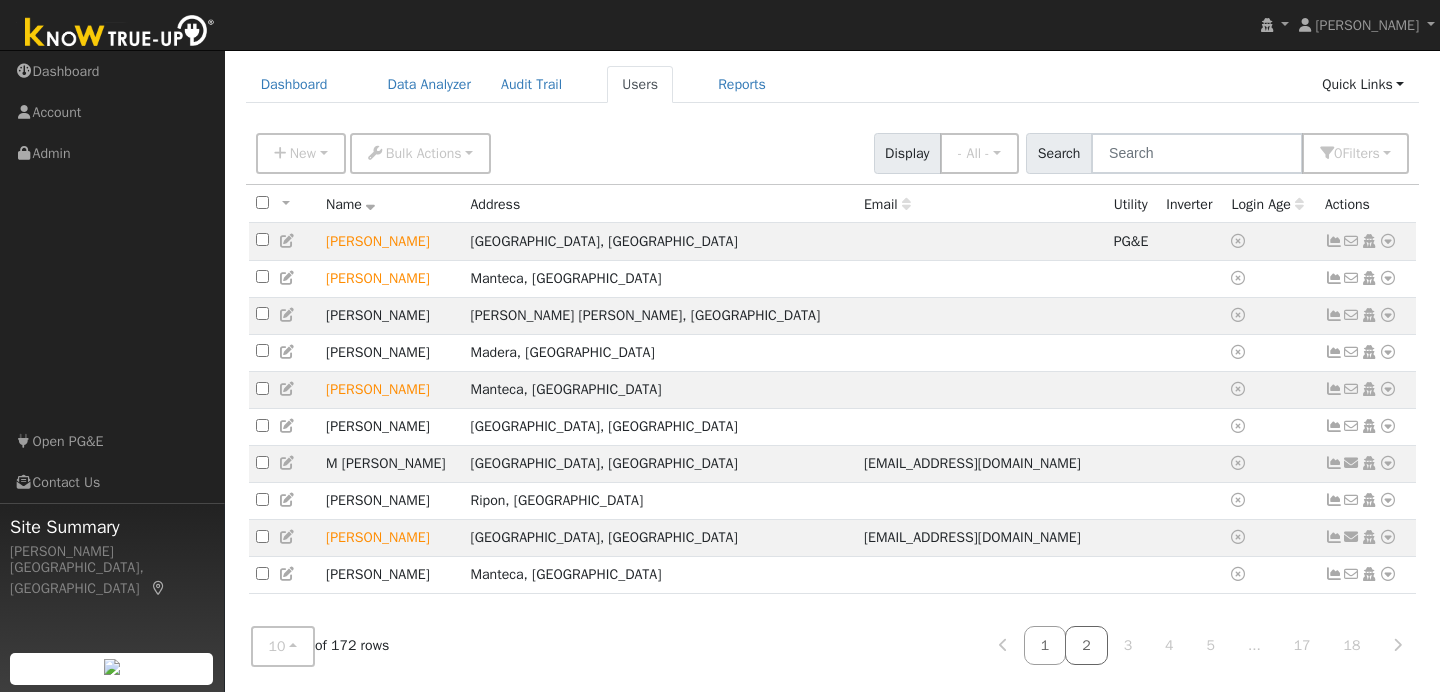 click on "2" at bounding box center (1086, 645) 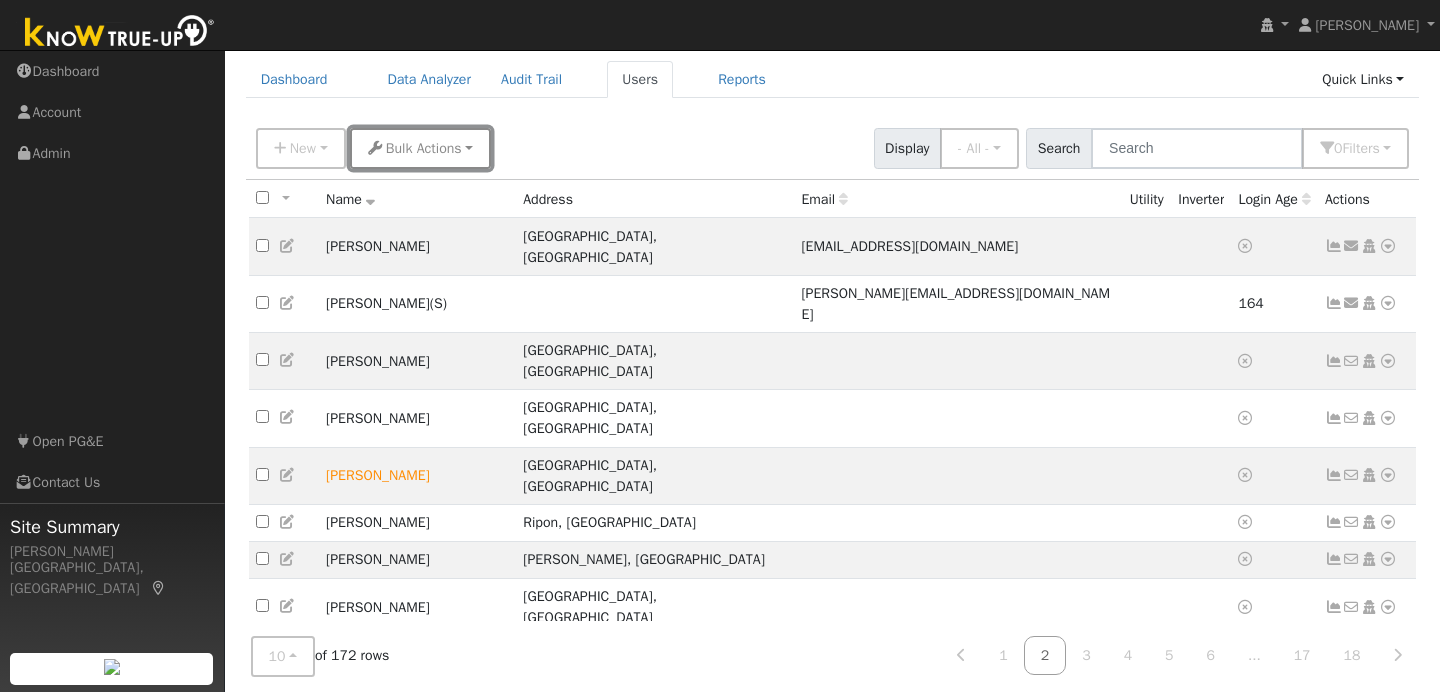 click on "Bulk Actions" at bounding box center (424, 148) 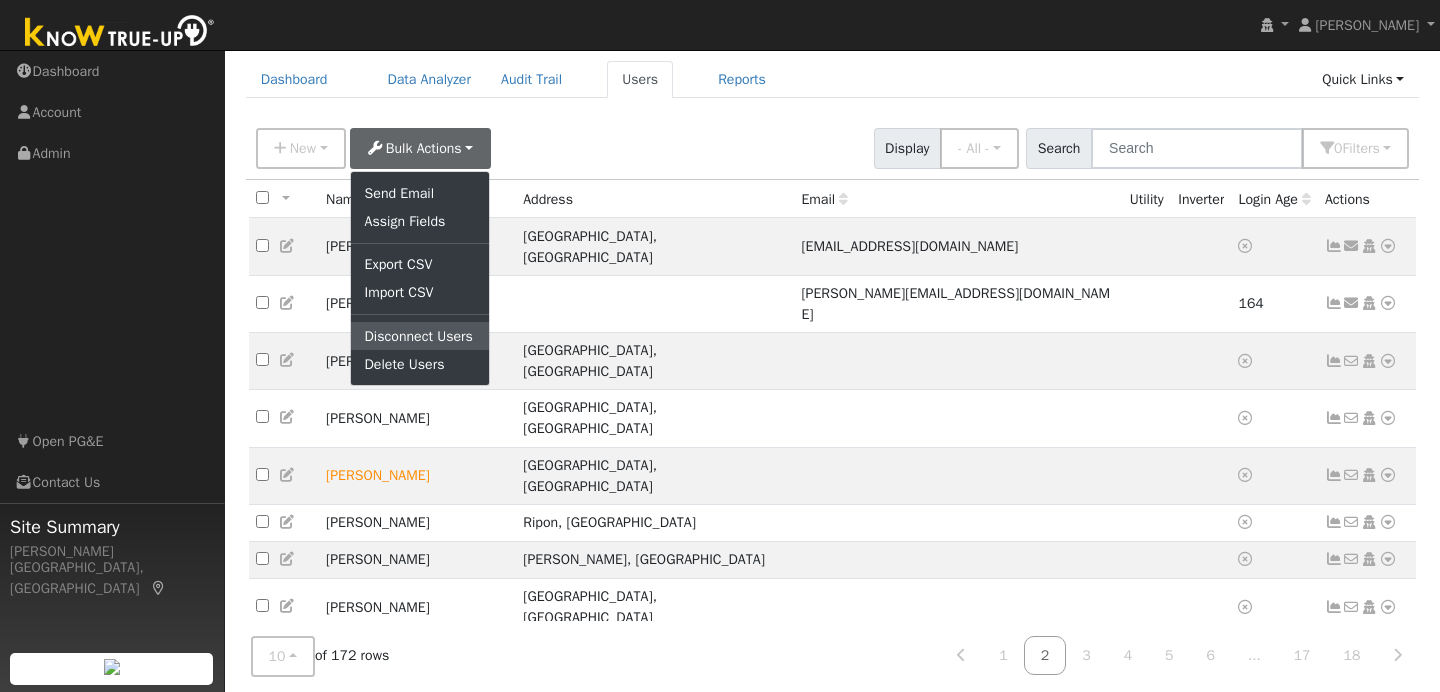 click on "Disconnect Users" at bounding box center [420, 336] 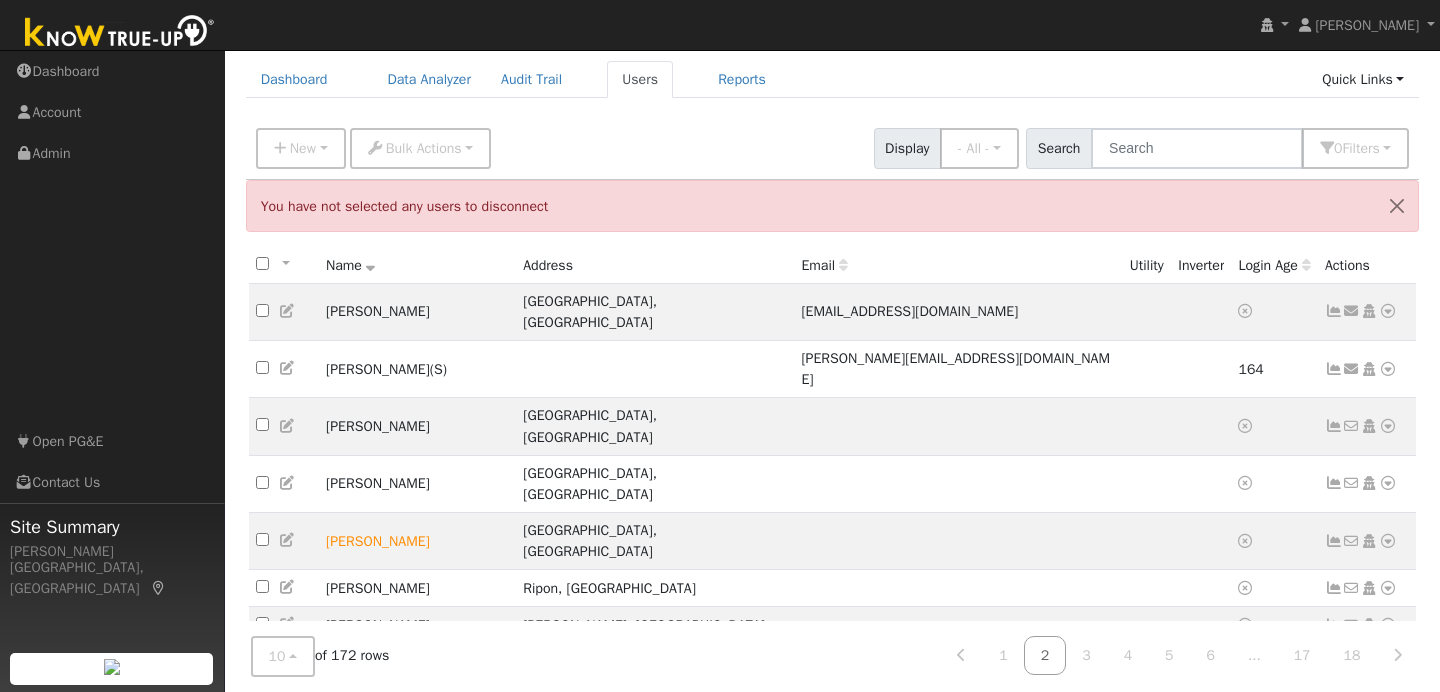 click on "New Add User Quick Add Quick Connect Quick Convert Lead   Bulk Actions Send Email Assign Fields Export CSV Import CSV Disconnect Users Delete Users Display - All - - All - Customers Leads Staff Search  0  Filter s  My accounts Role   Show - All -  Show Leads  Admin  Billing Admin  Account Manager  Manager  Salesperson  Owner  None  Any Utility   None  Any  Any Connection Solar   None  Any Trial   Trials Only  Expired Trials Only  Active Trials Only Access   Access Only  Expired Access Only  Active Access Only Advanced Filter Clear All" at bounding box center (832, 145) 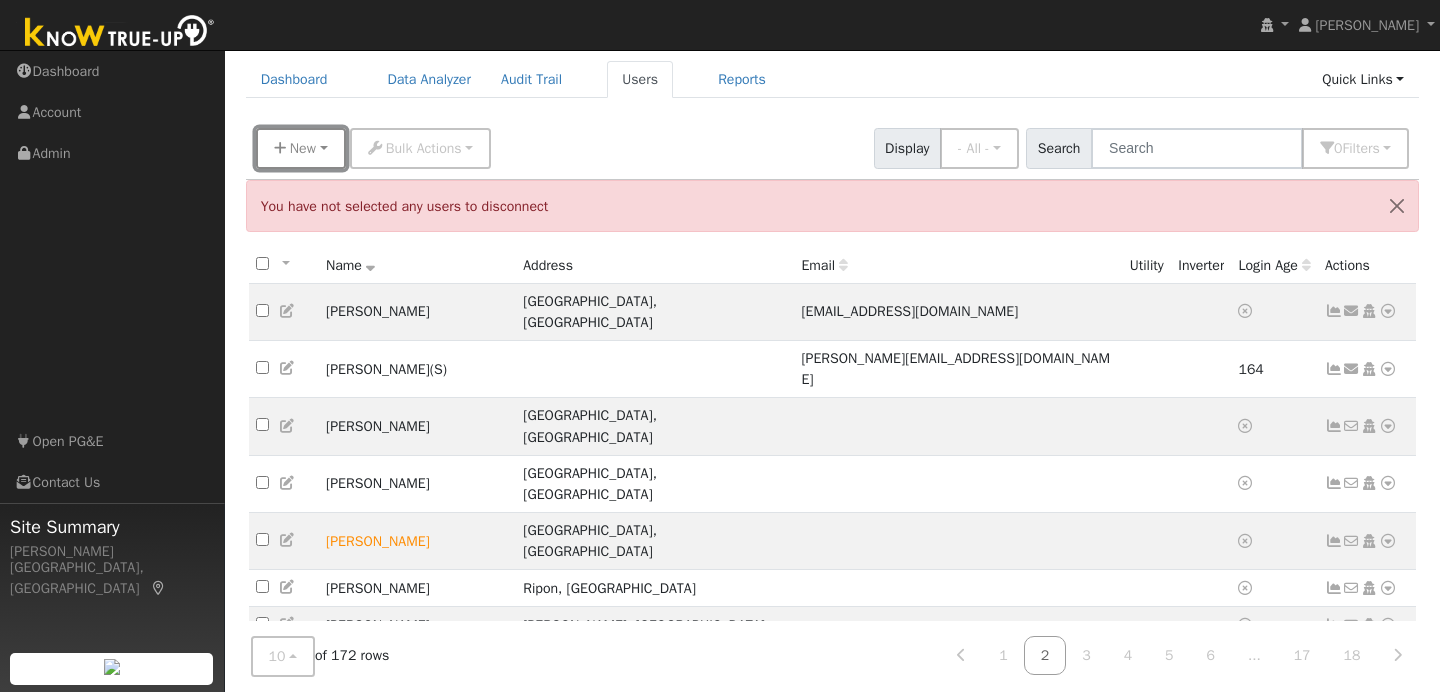 click on "New" at bounding box center [301, 148] 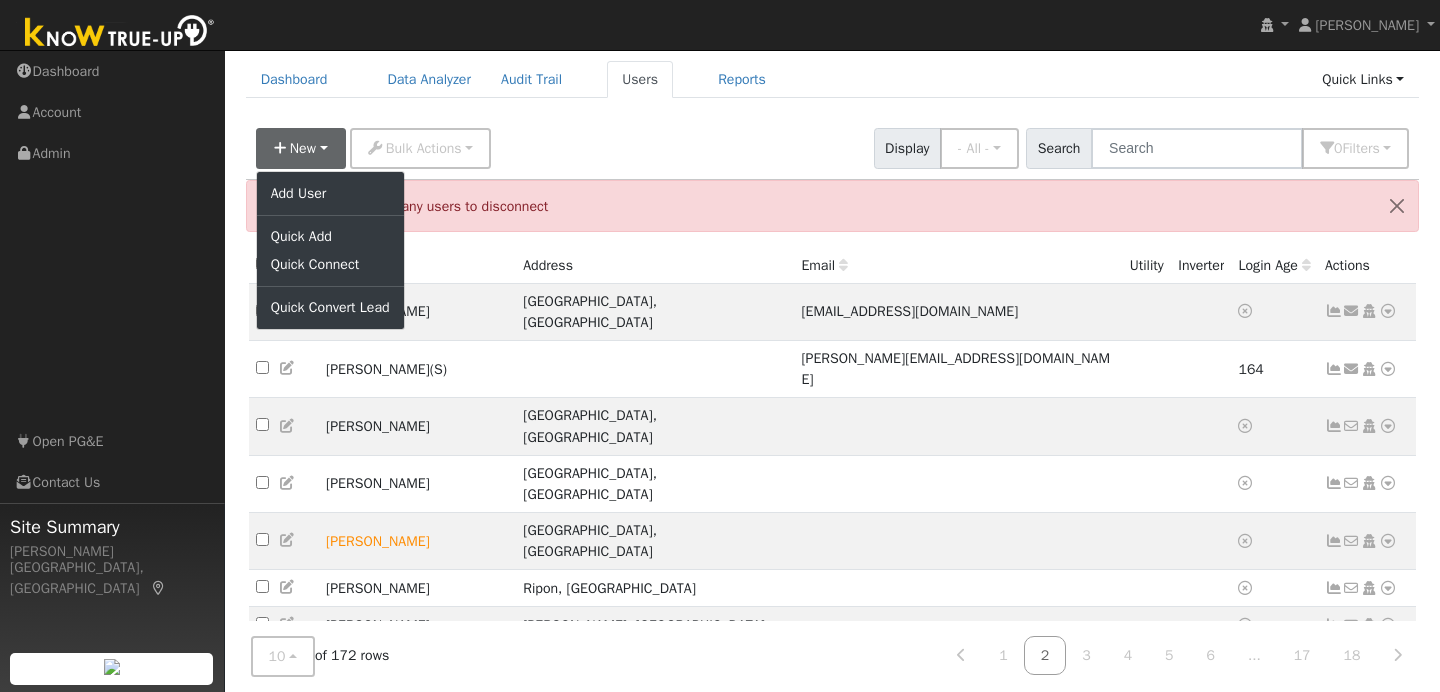 click on "New Add User Quick Add Quick Connect Quick Convert Lead   Bulk Actions Send Email Assign Fields Export CSV Import CSV Disconnect Users Delete Users Display - All - - All - Customers Leads Staff Search  0  Filter s  My accounts Role   Show - All -  Show Leads  Admin  Billing Admin  Account Manager  Manager  Salesperson  Owner  None  Any Utility   None  Any  Any Connection Solar   None  Any Trial   Trials Only  Expired Trials Only  Active Trials Only Access   Access Only  Expired Access Only  Active Access Only Advanced Filter Clear All" at bounding box center [832, 145] 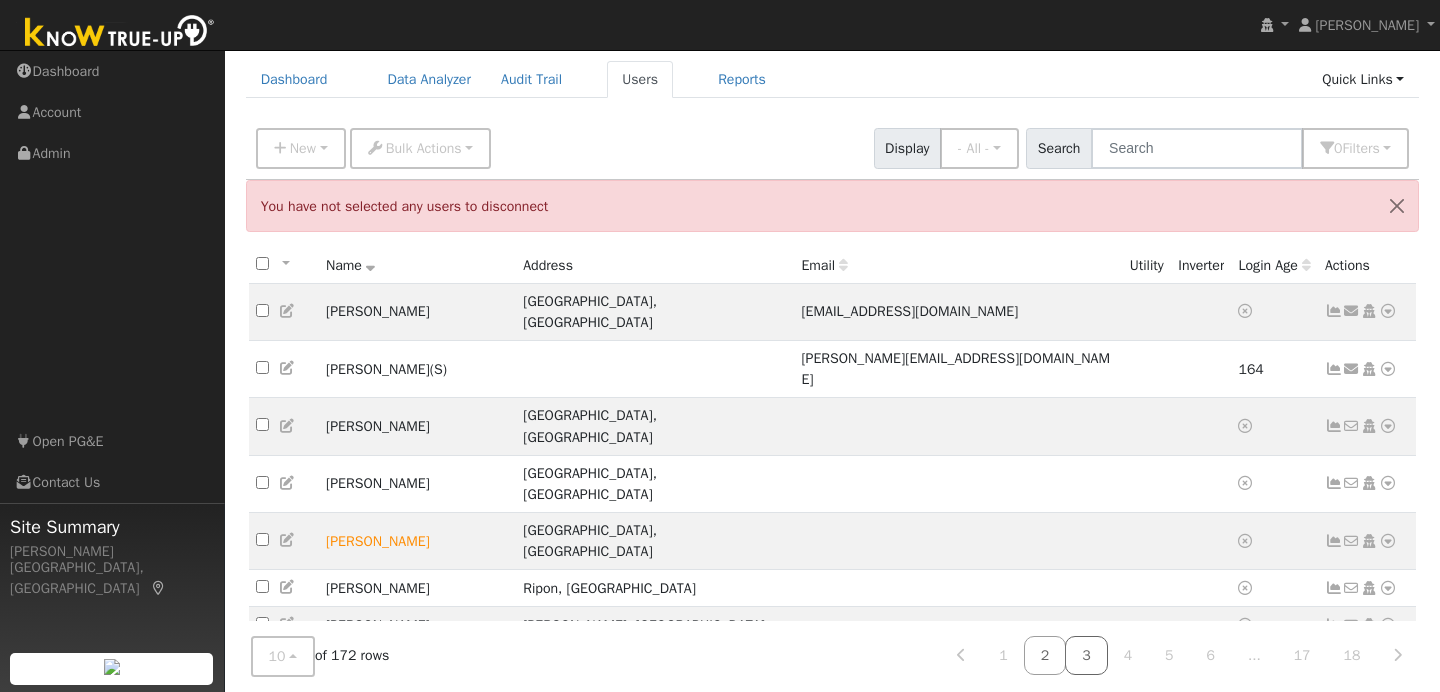 click on "3" at bounding box center [1086, 655] 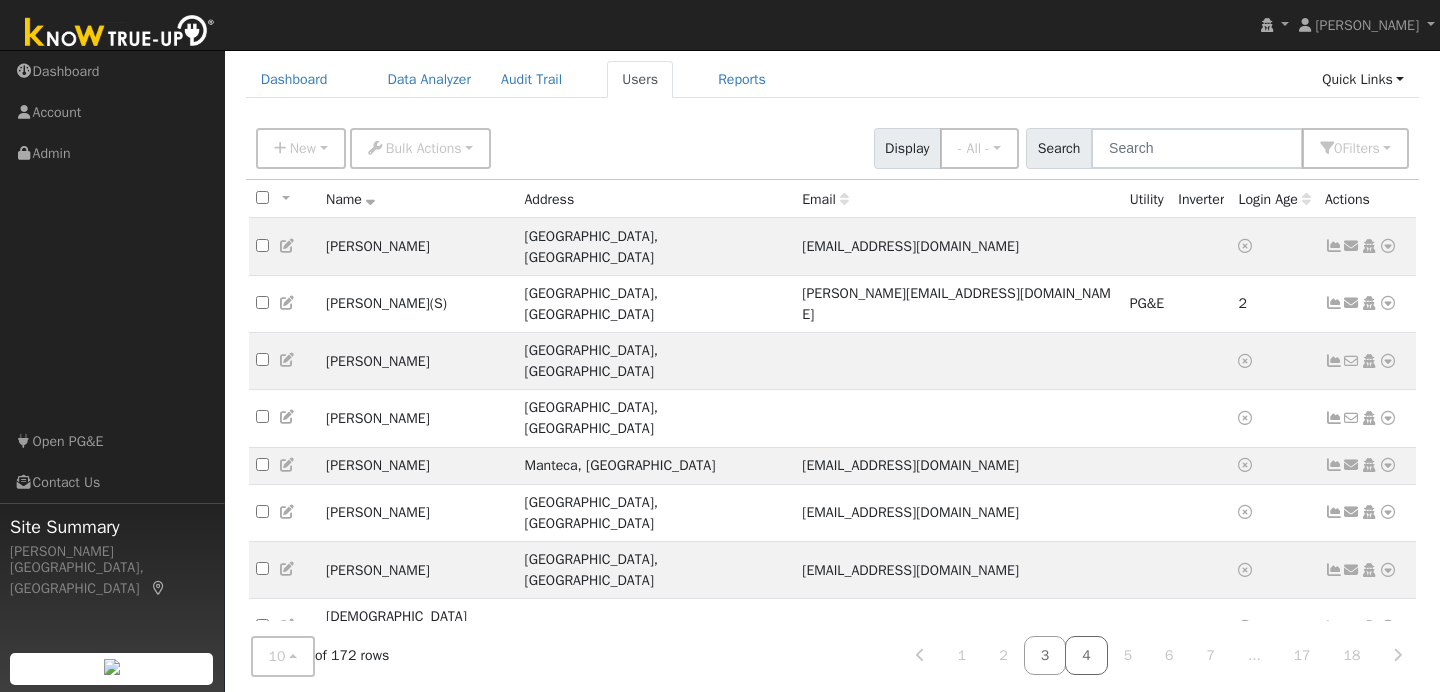 click on "4" at bounding box center [1086, 655] 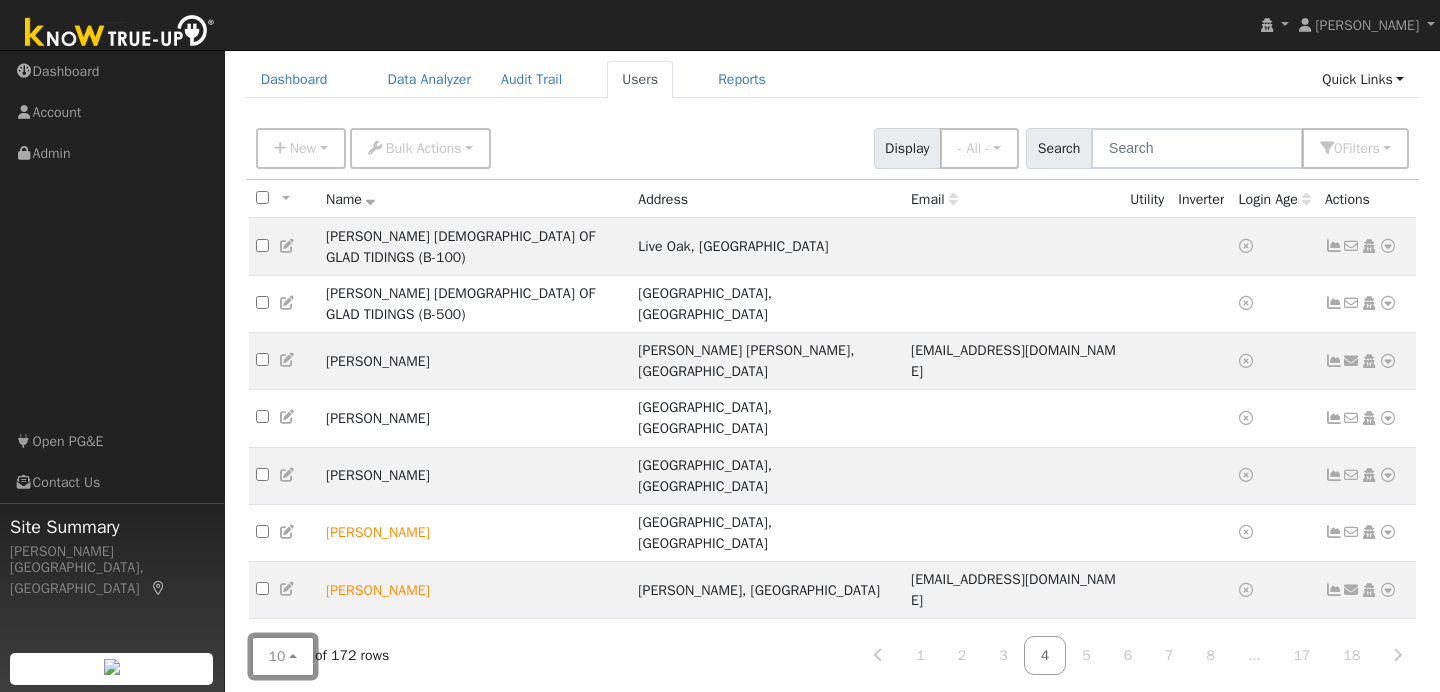 click on "10" at bounding box center (283, 656) 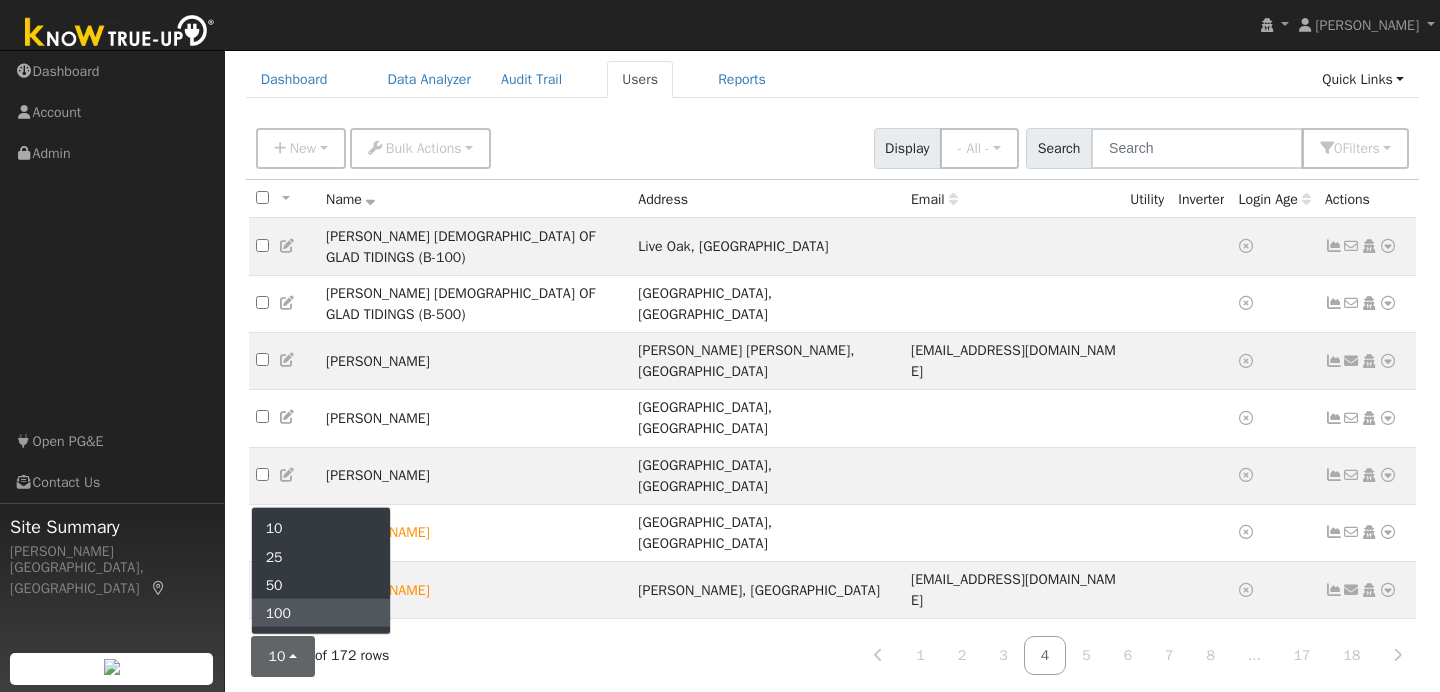 click on "100" at bounding box center (321, 613) 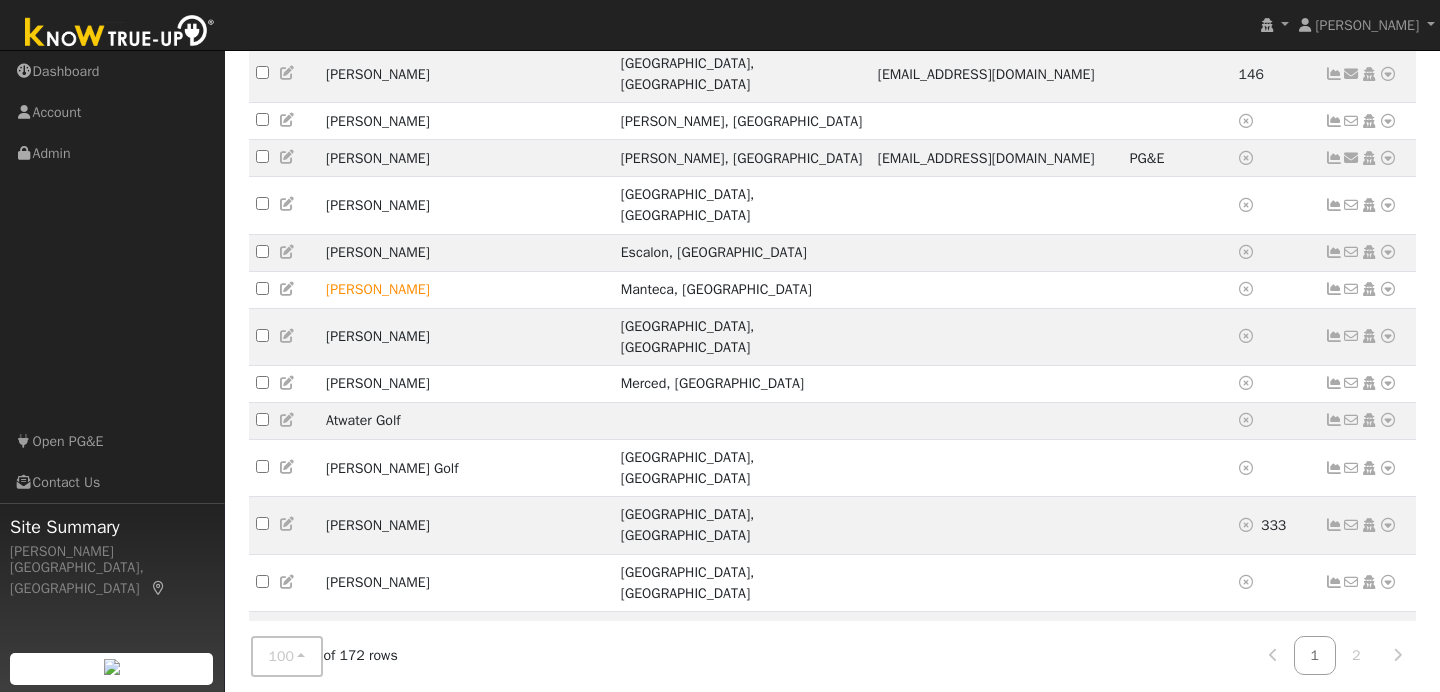 scroll, scrollTop: 3442, scrollLeft: 0, axis: vertical 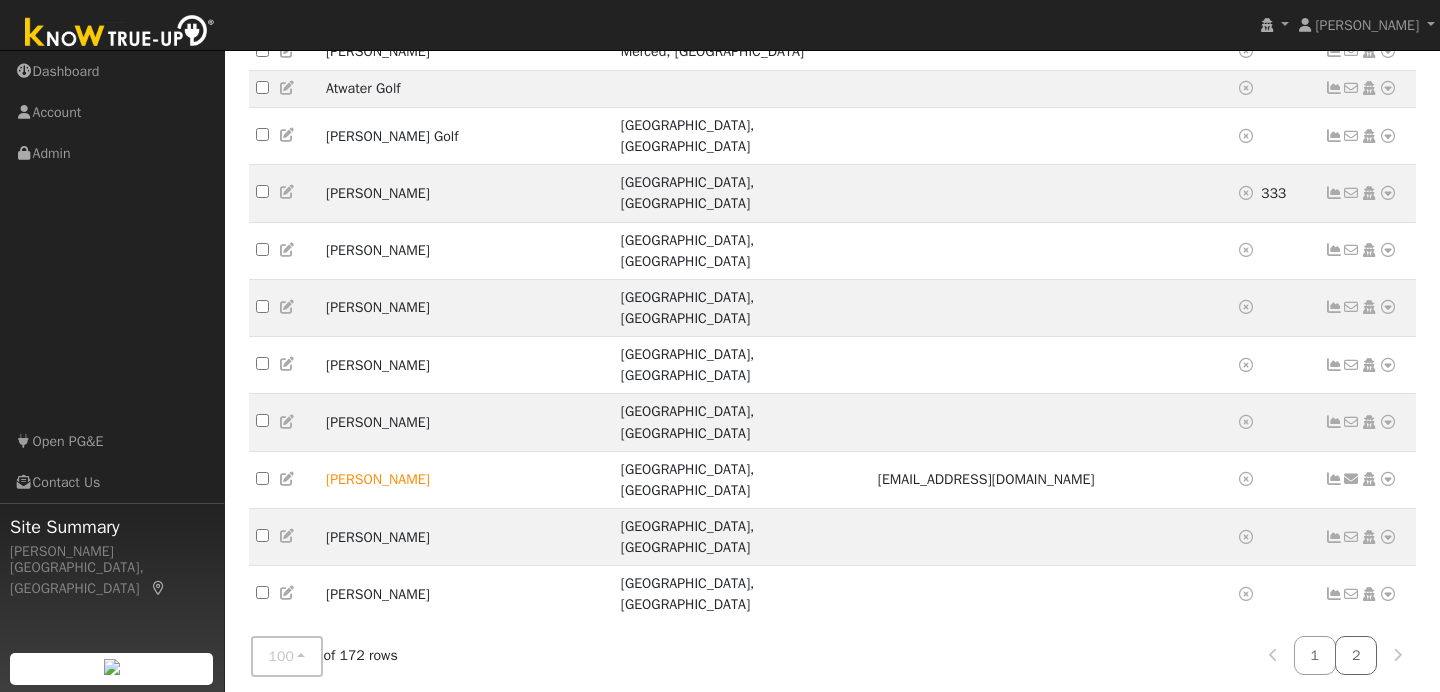 click on "2" at bounding box center [1356, 655] 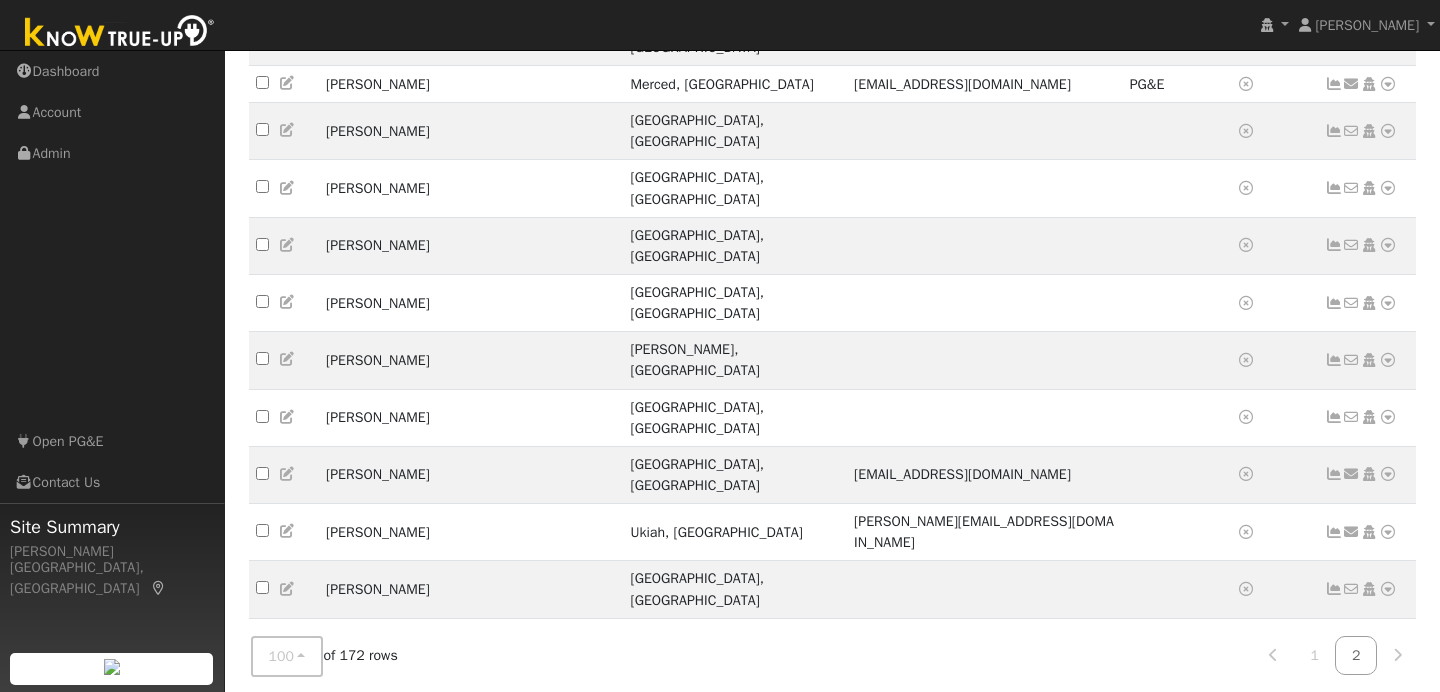 scroll, scrollTop: 1324, scrollLeft: 0, axis: vertical 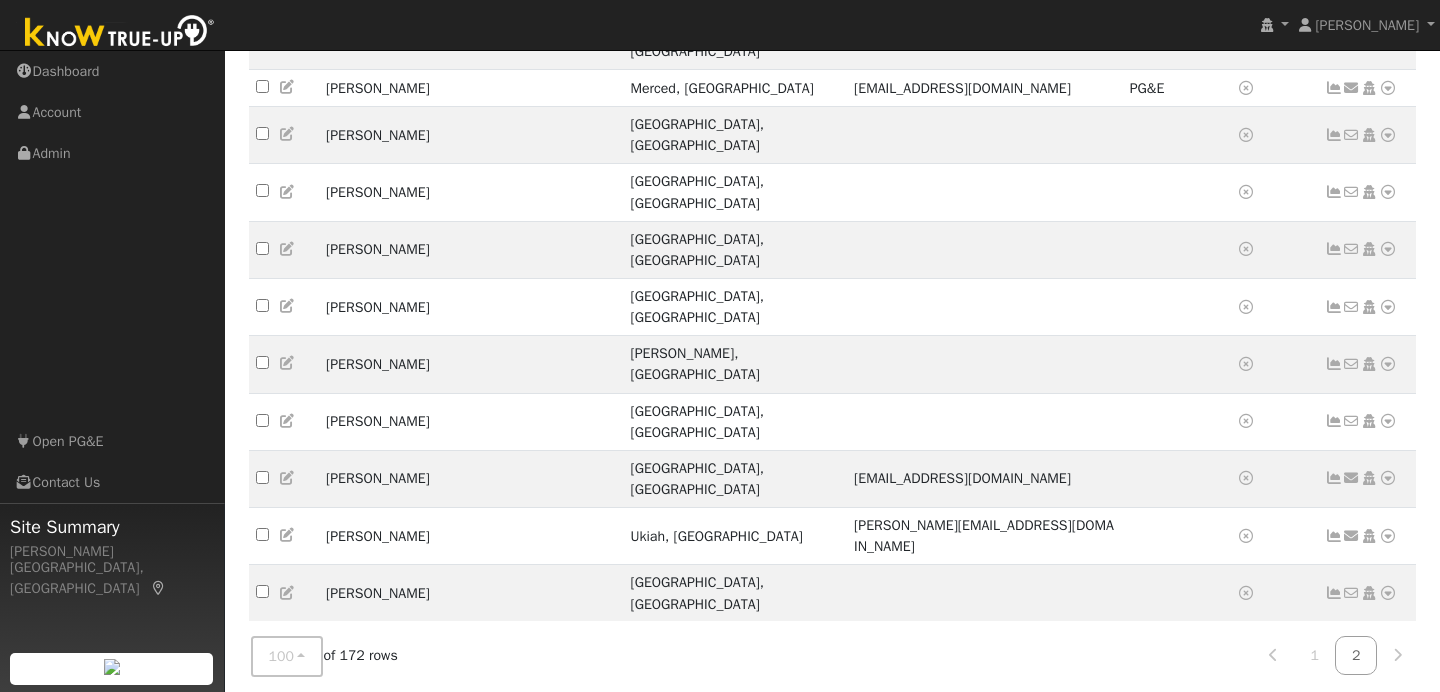 click at bounding box center [1388, 802] 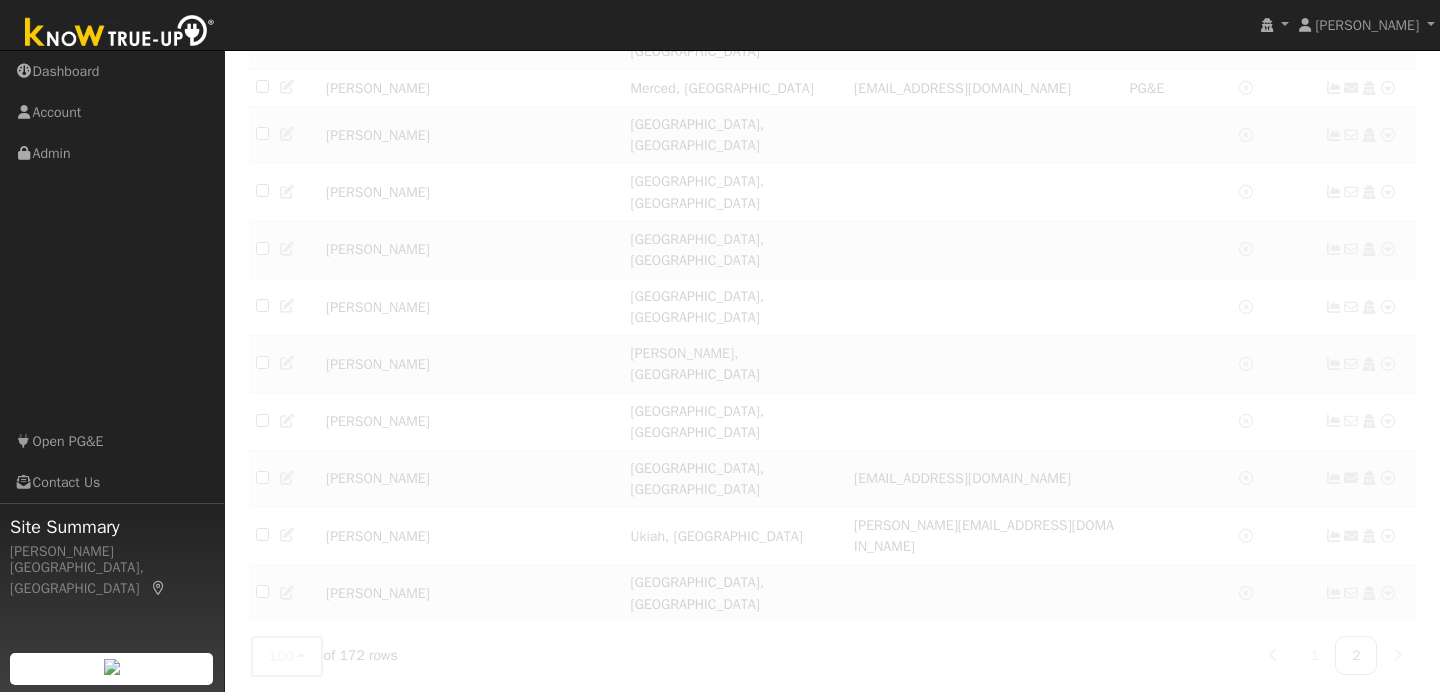 drag, startPoint x: 418, startPoint y: 166, endPoint x: 323, endPoint y: 166, distance: 95 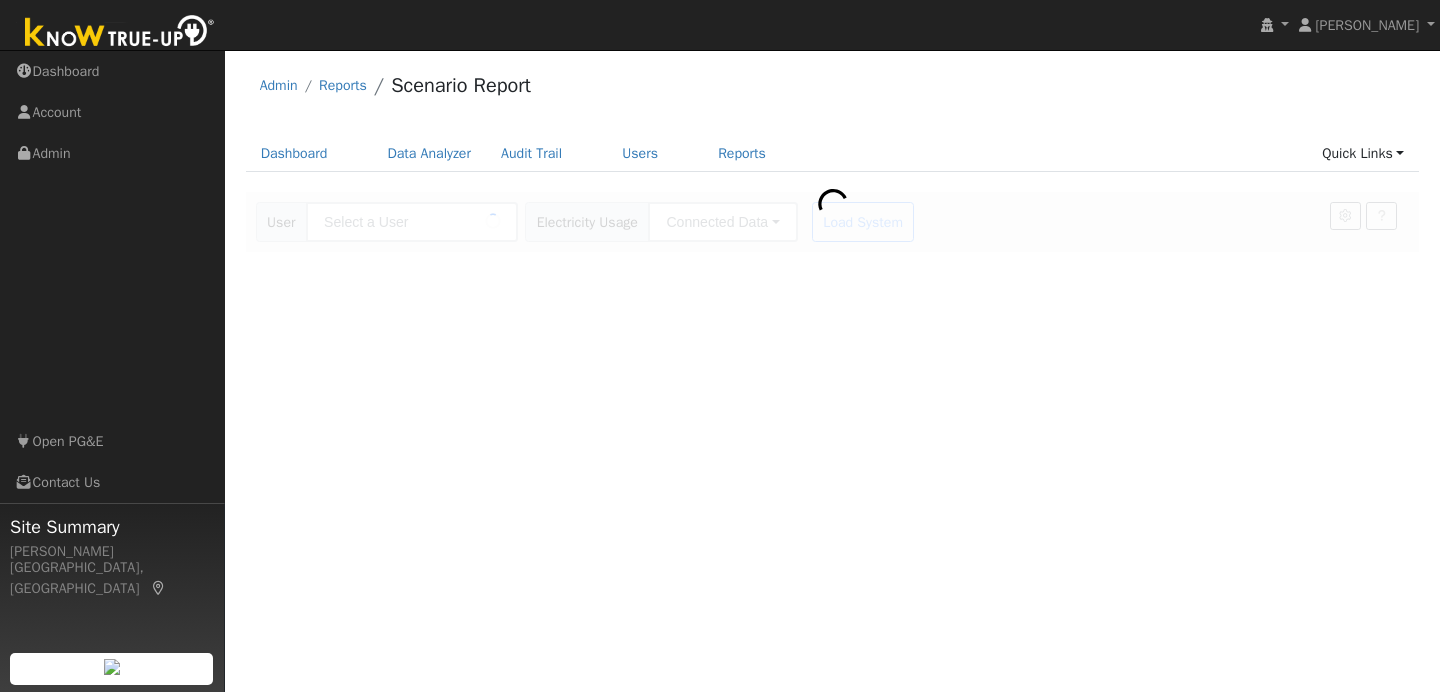 scroll, scrollTop: 0, scrollLeft: 0, axis: both 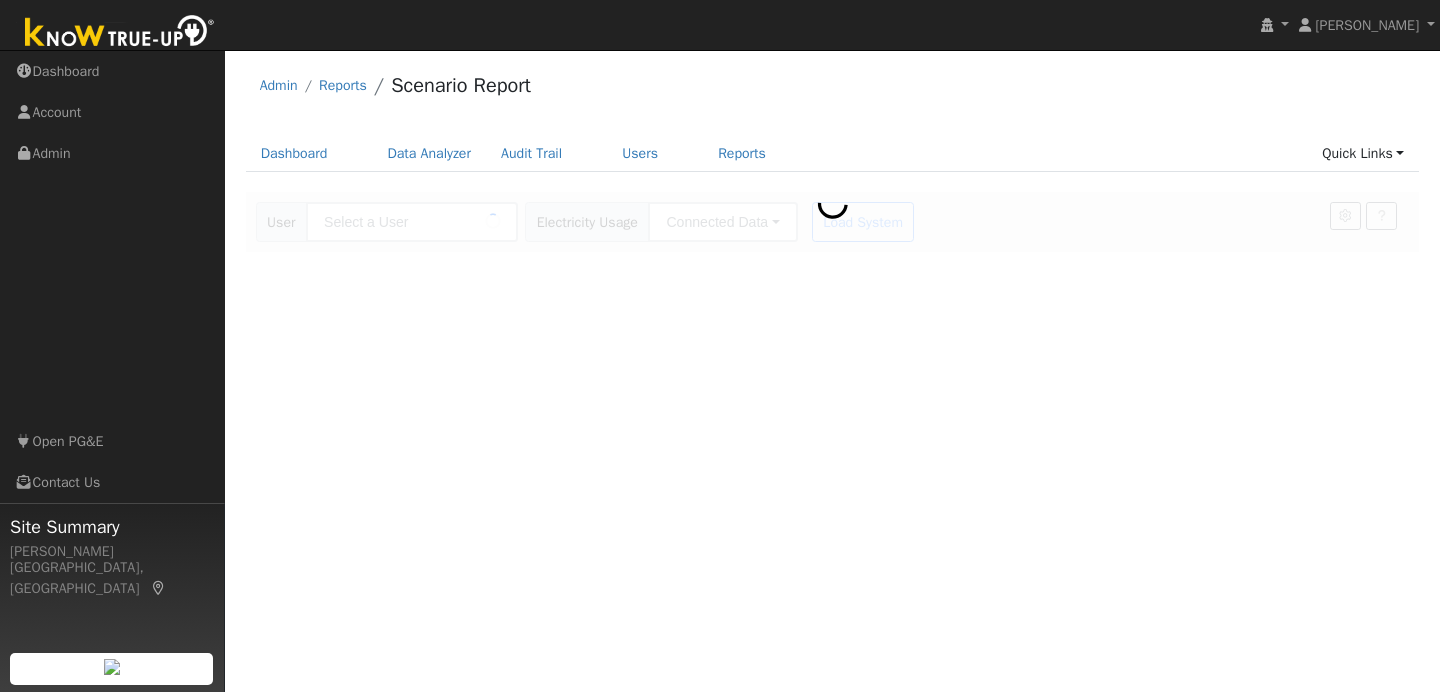 type on "[STREET_ADDRESS][PERSON_NAME] (1)" 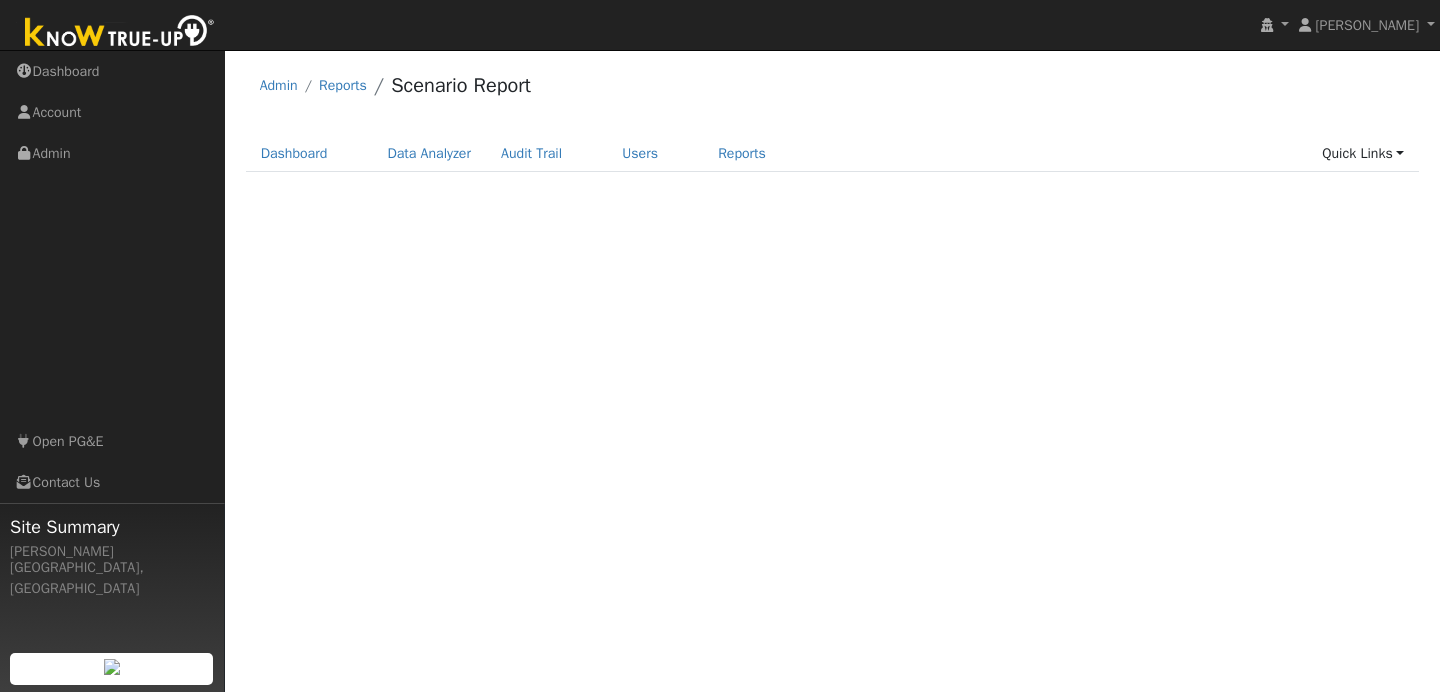 scroll, scrollTop: 0, scrollLeft: 0, axis: both 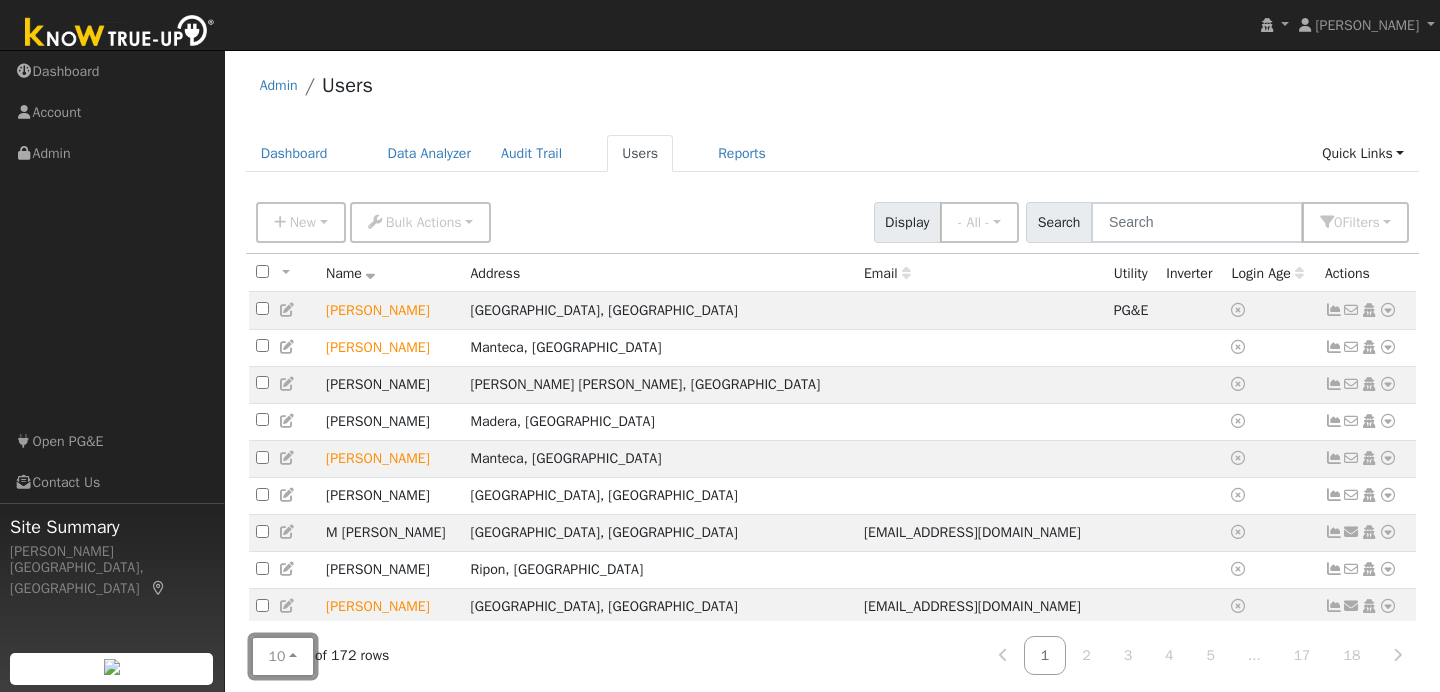 click on "10" at bounding box center (283, 656) 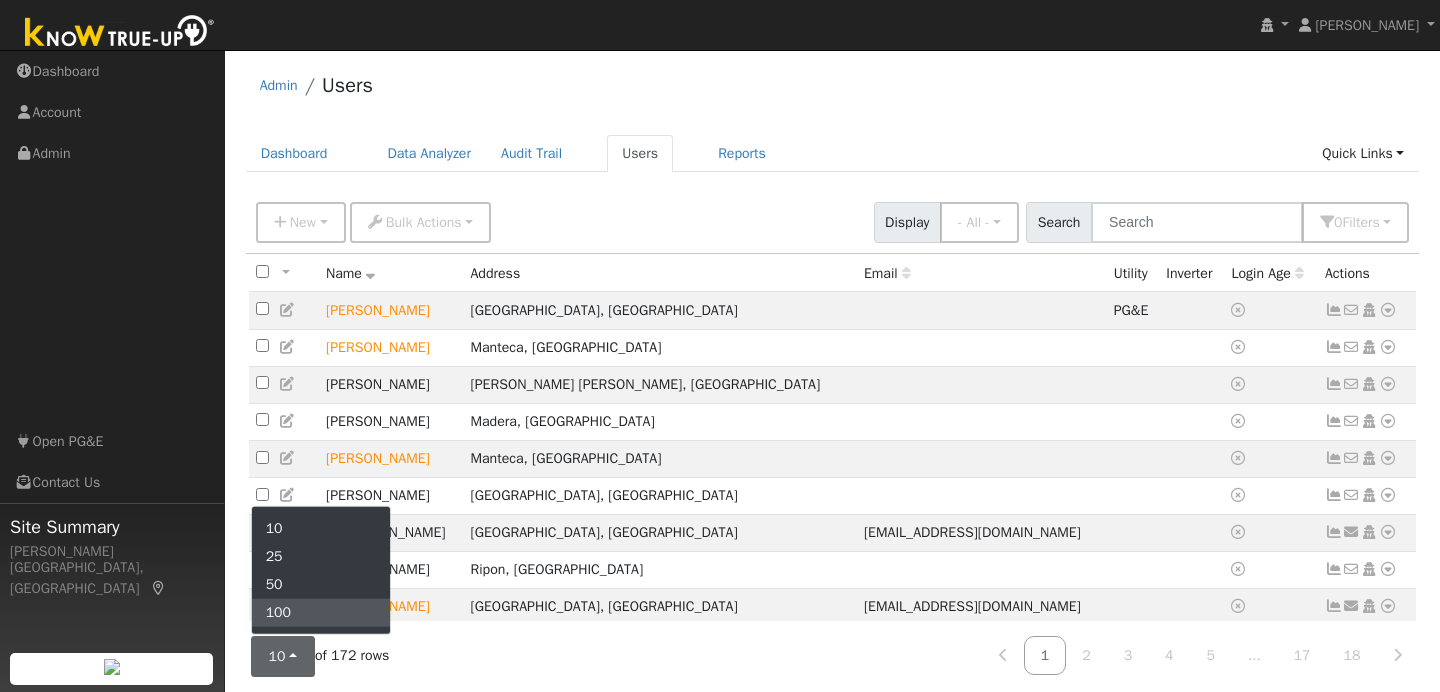 click on "100" at bounding box center [321, 613] 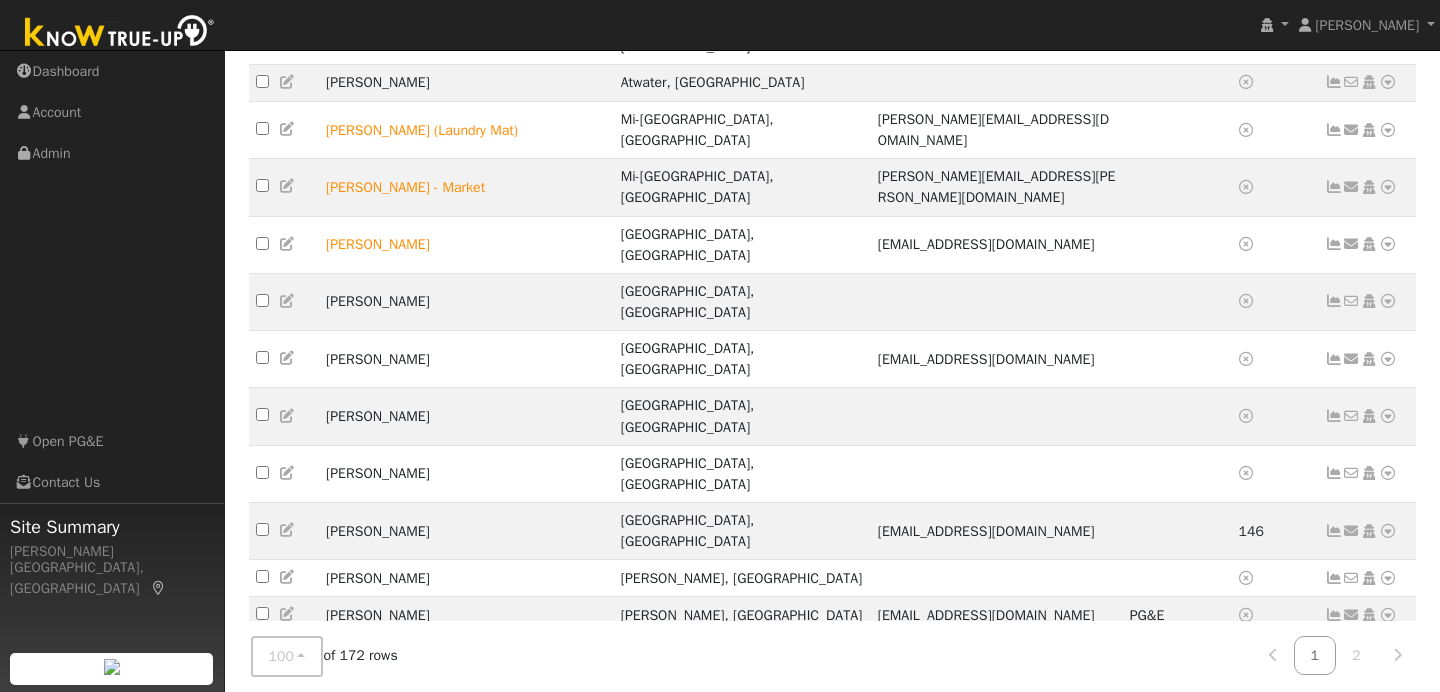 scroll, scrollTop: 2689, scrollLeft: 0, axis: vertical 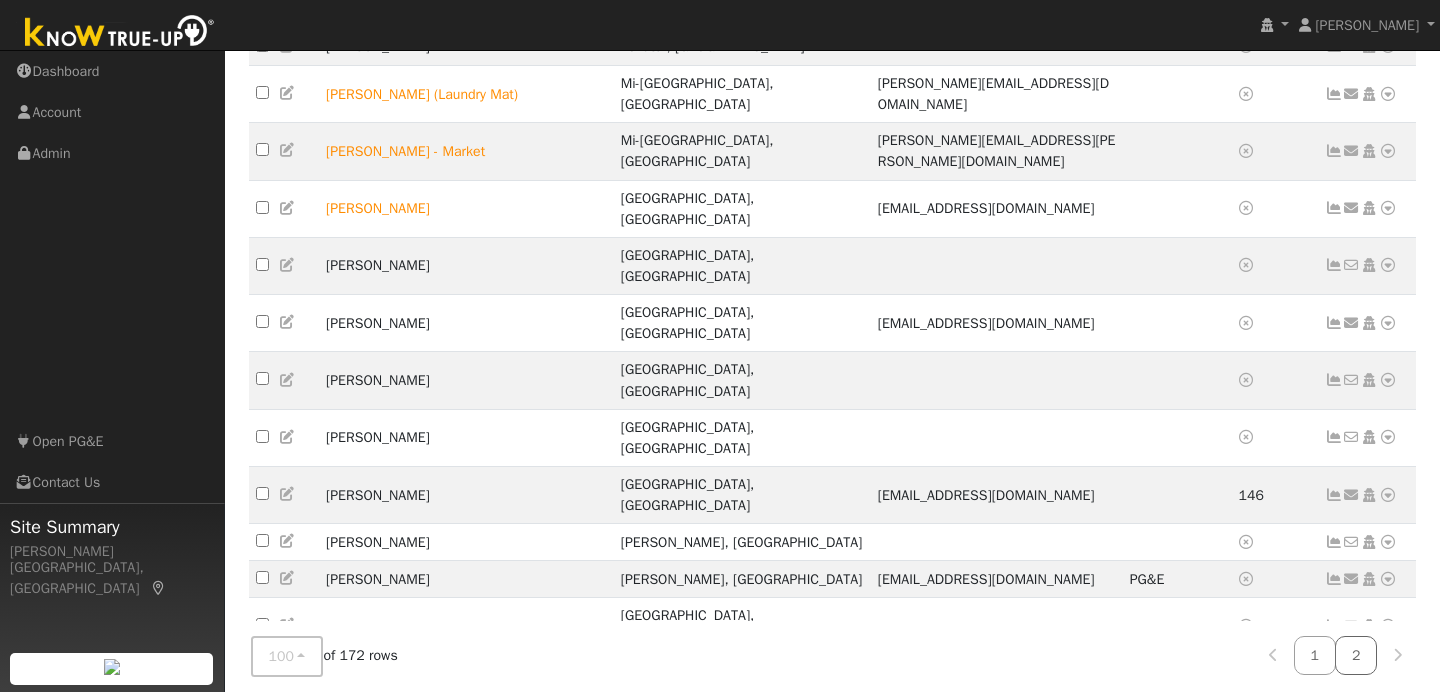 click on "2" at bounding box center [1356, 655] 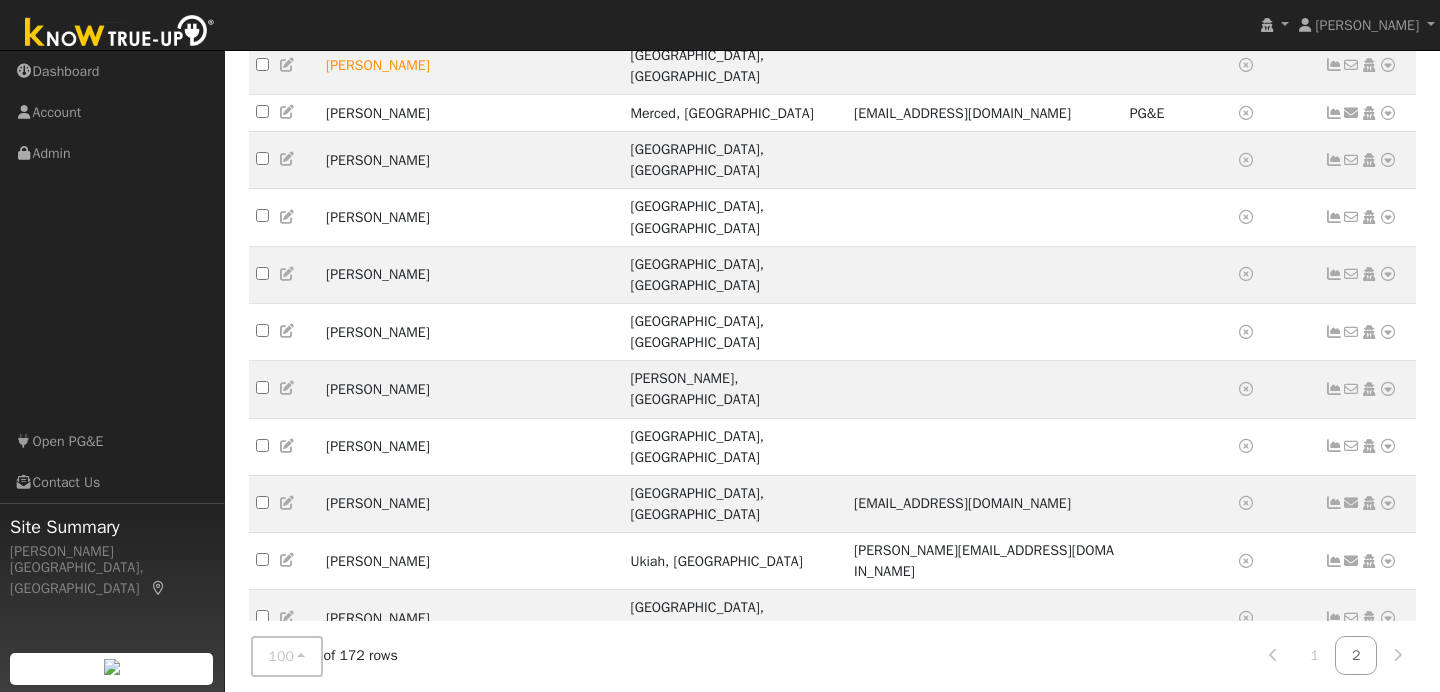 scroll, scrollTop: 1297, scrollLeft: 0, axis: vertical 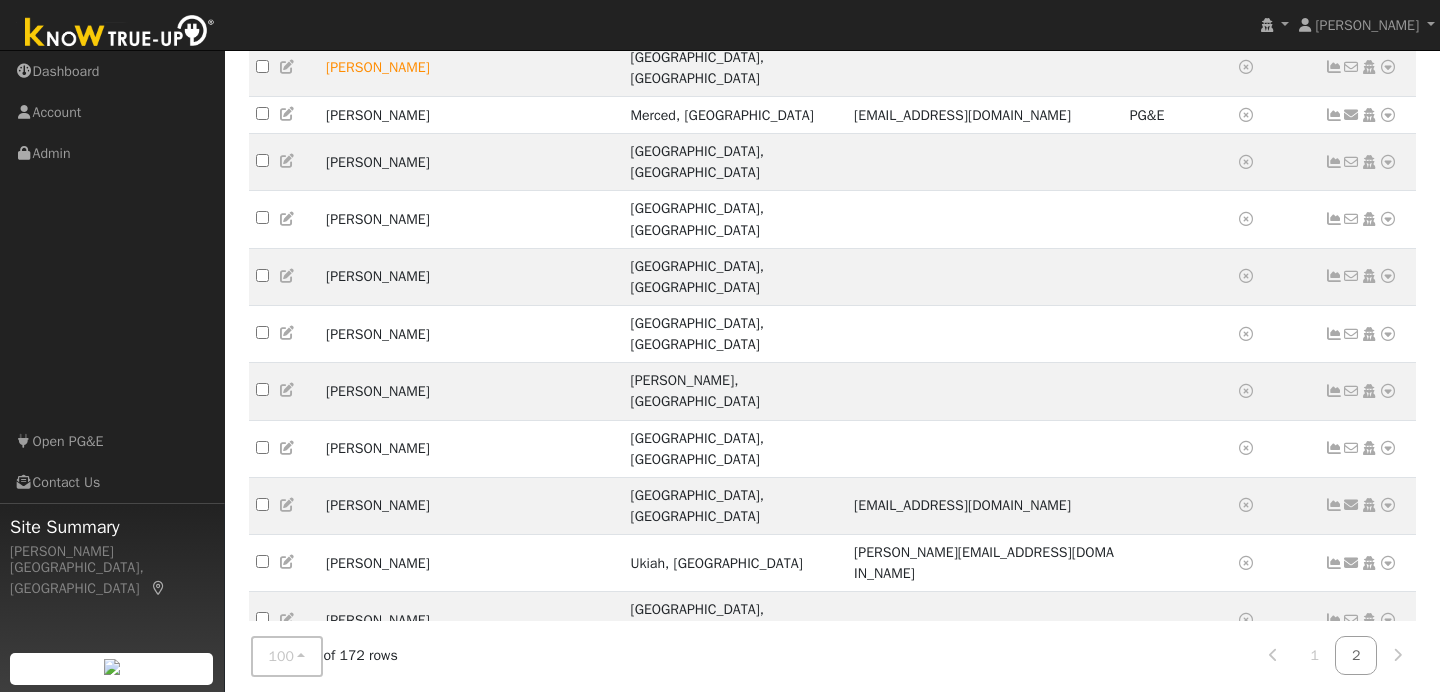click at bounding box center [1388, 886] 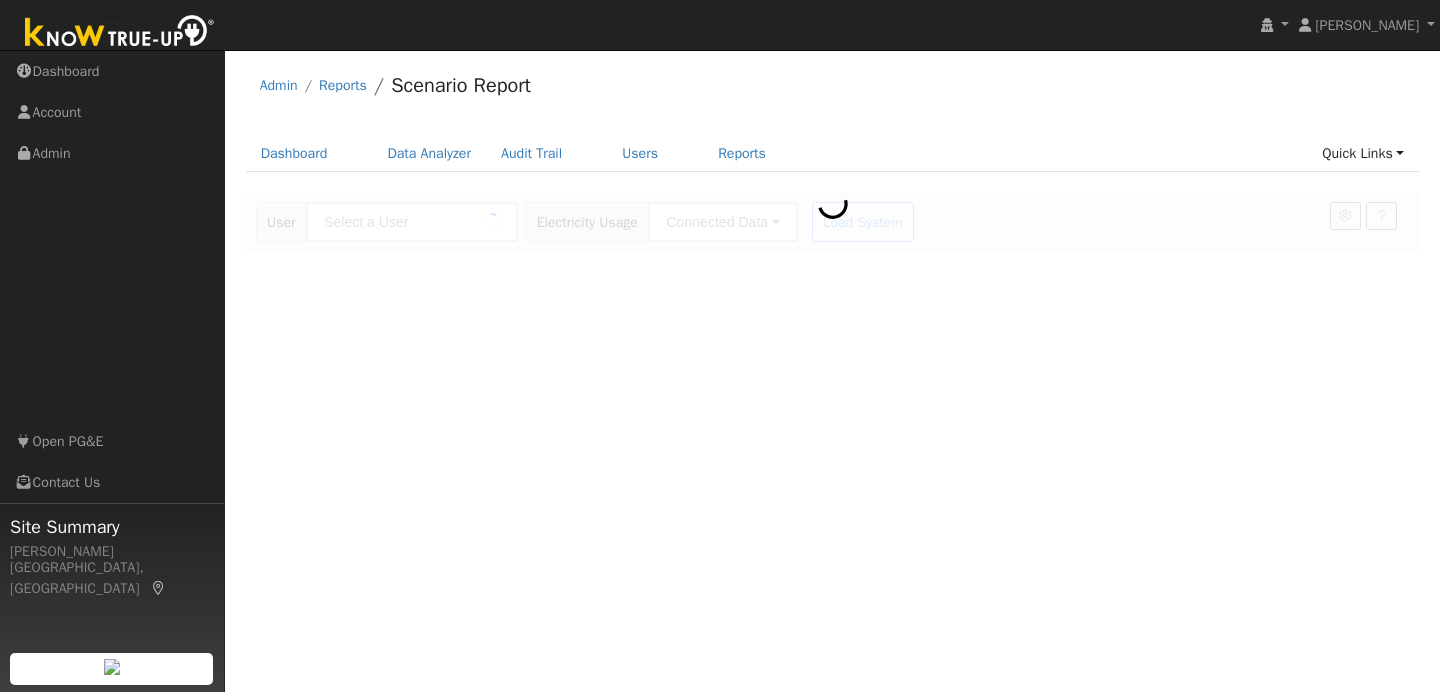 scroll, scrollTop: 0, scrollLeft: 0, axis: both 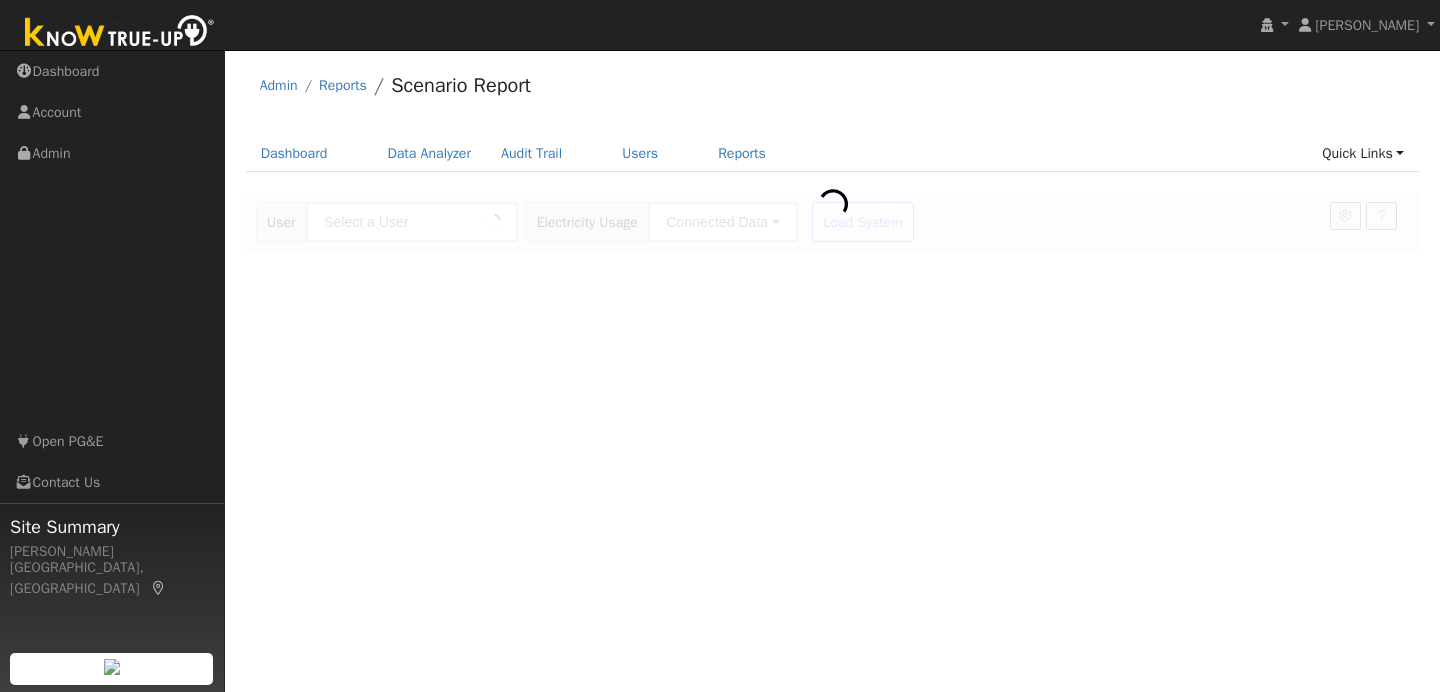 type on "[STREET_ADDRESS][PERSON_NAME] (2)" 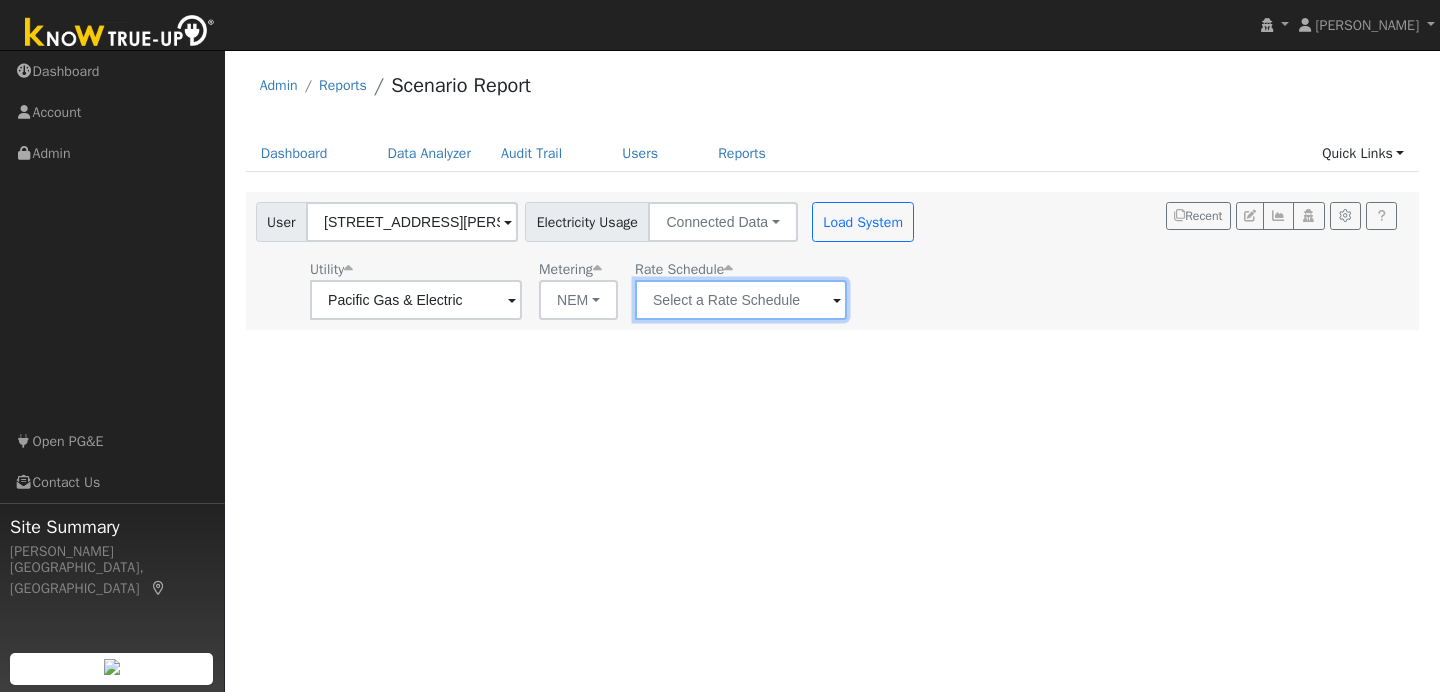 click at bounding box center (416, 300) 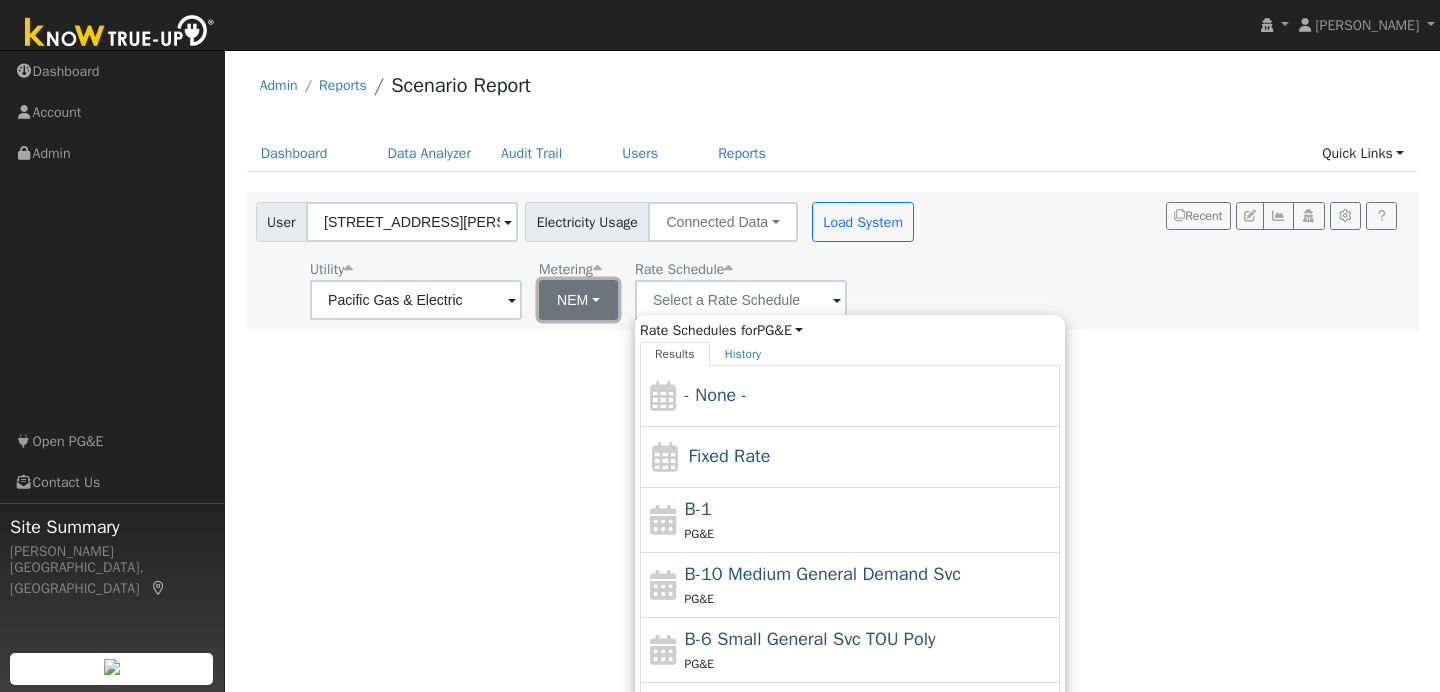 click on "NEM" at bounding box center [578, 300] 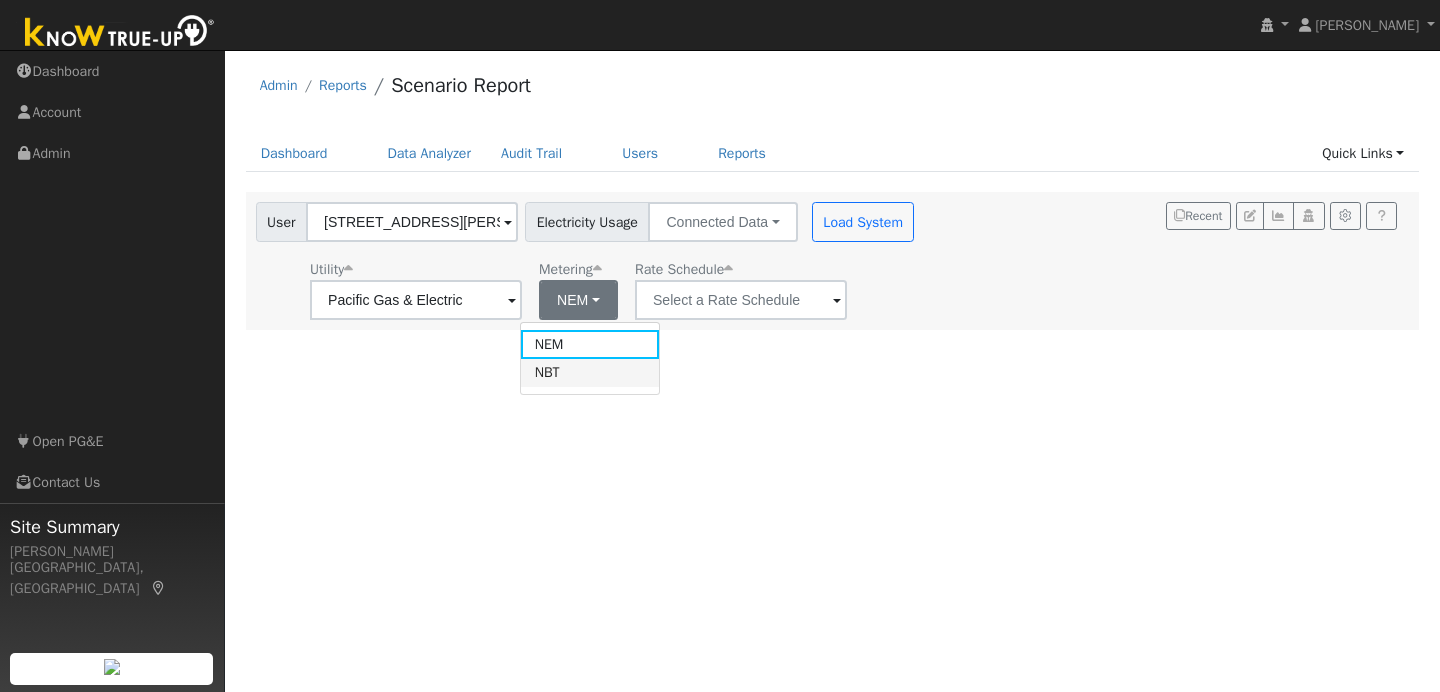 click on "NBT" at bounding box center [590, 373] 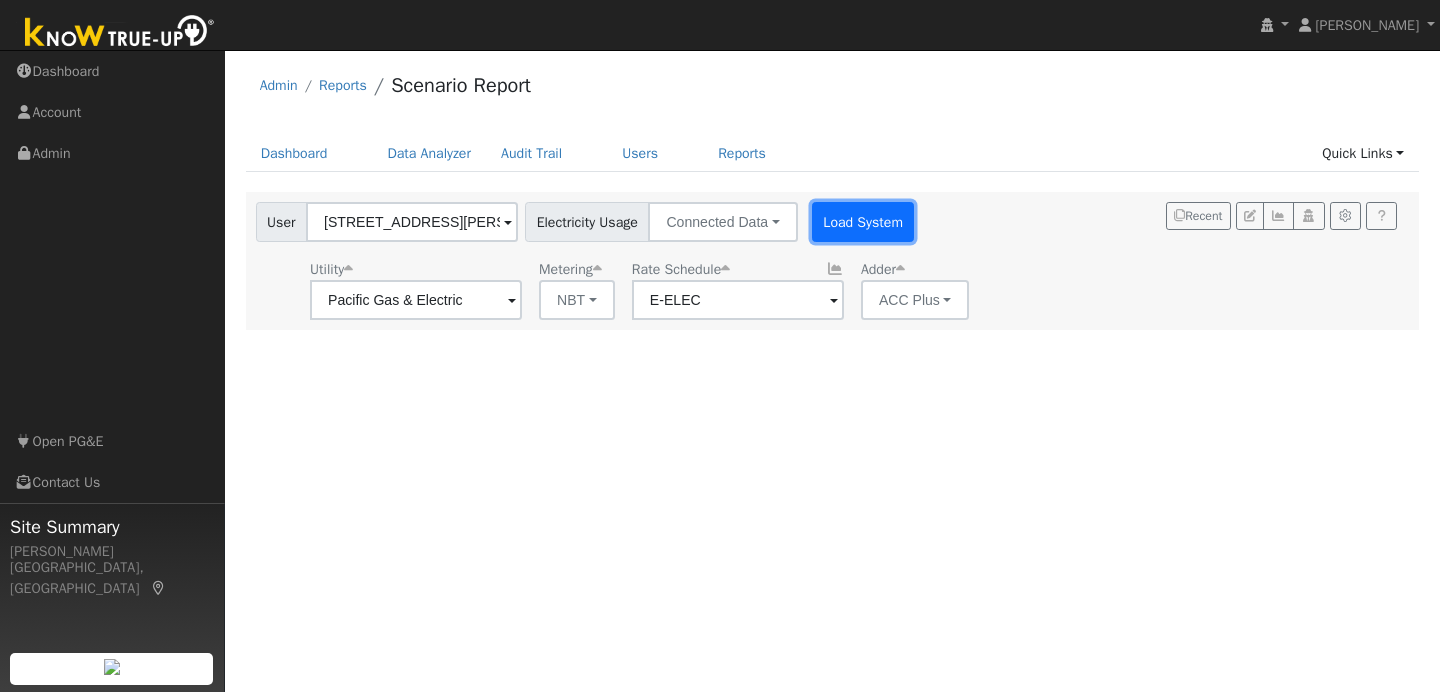 click on "Load System" at bounding box center [863, 222] 